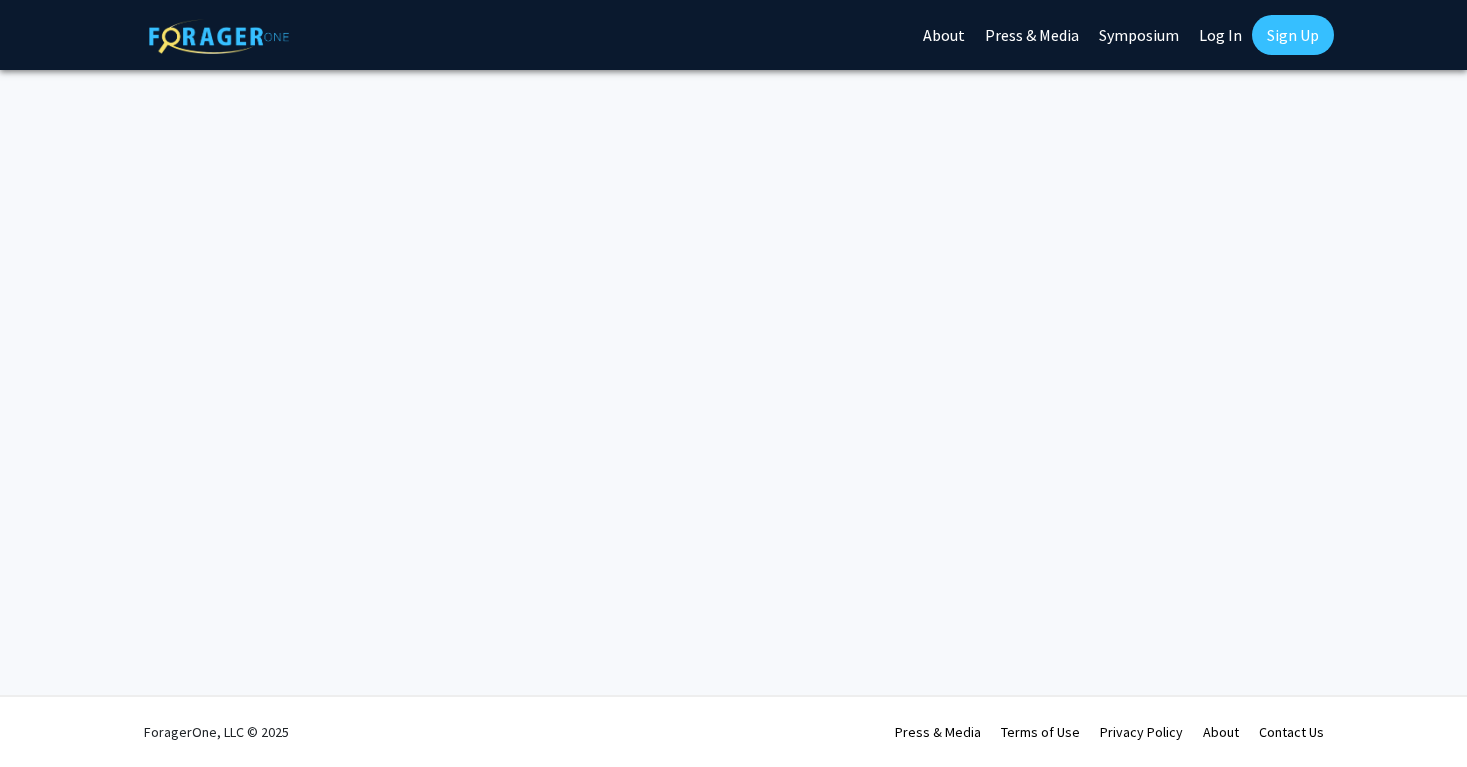 scroll, scrollTop: 0, scrollLeft: 0, axis: both 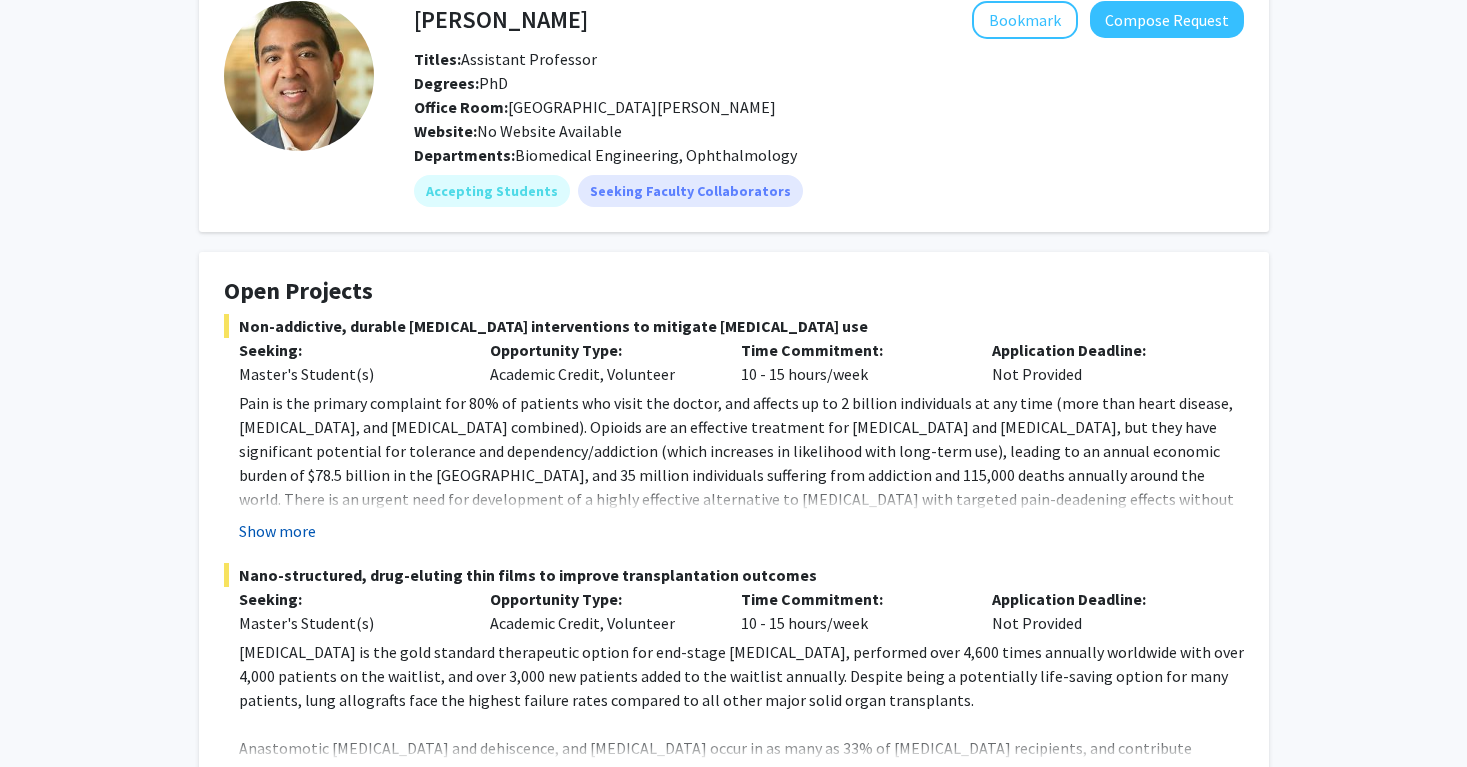 click on "Show more" 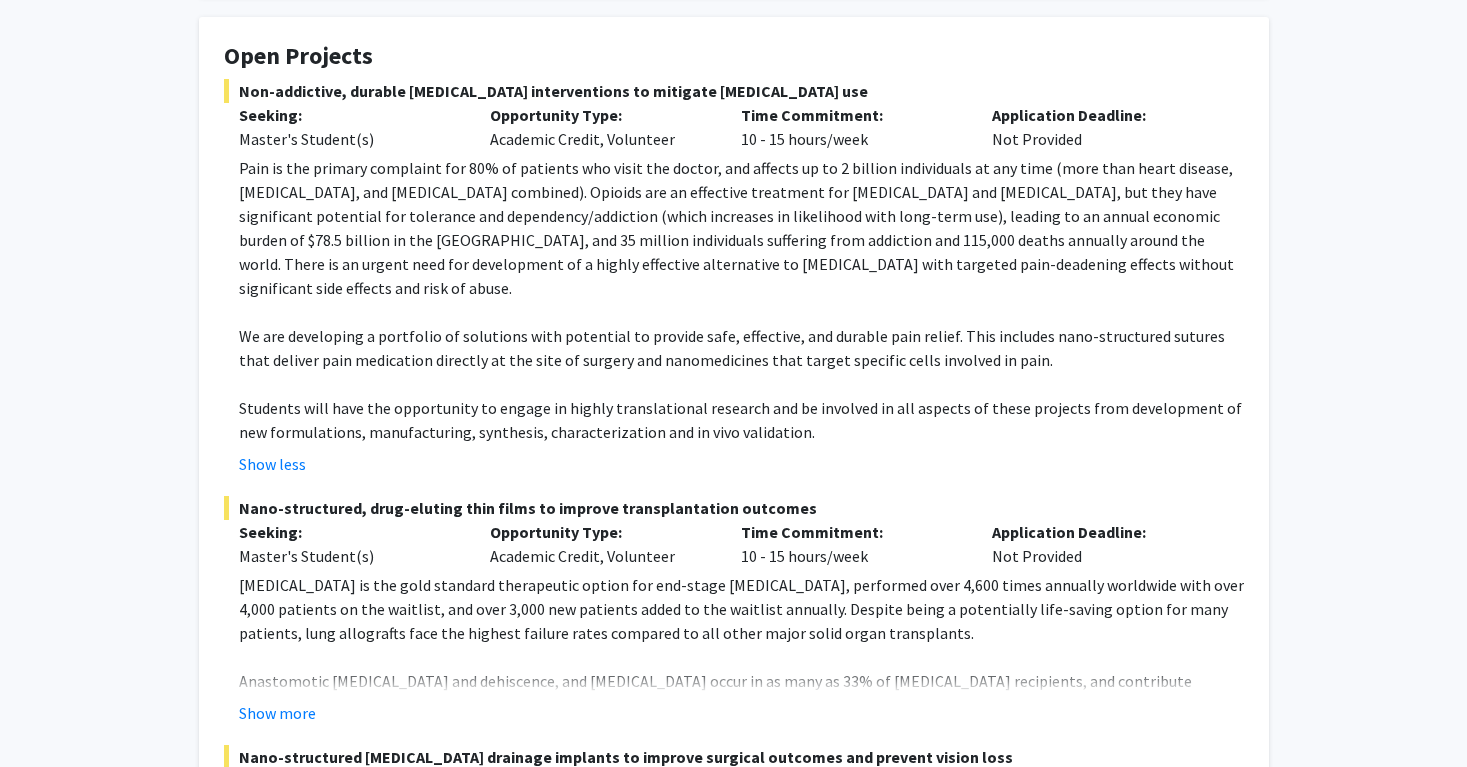 scroll, scrollTop: 349, scrollLeft: 0, axis: vertical 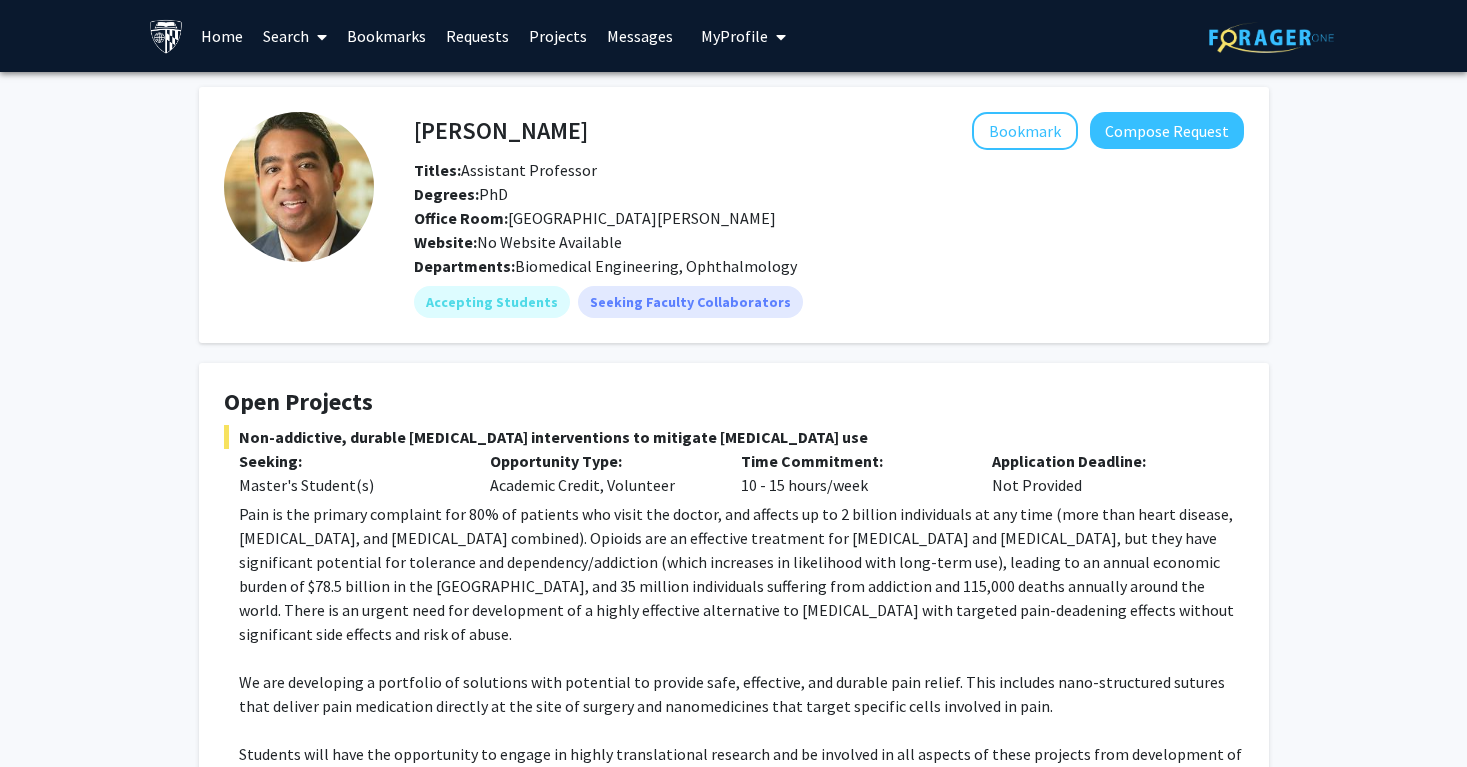 click on "My   Profile" at bounding box center (743, 36) 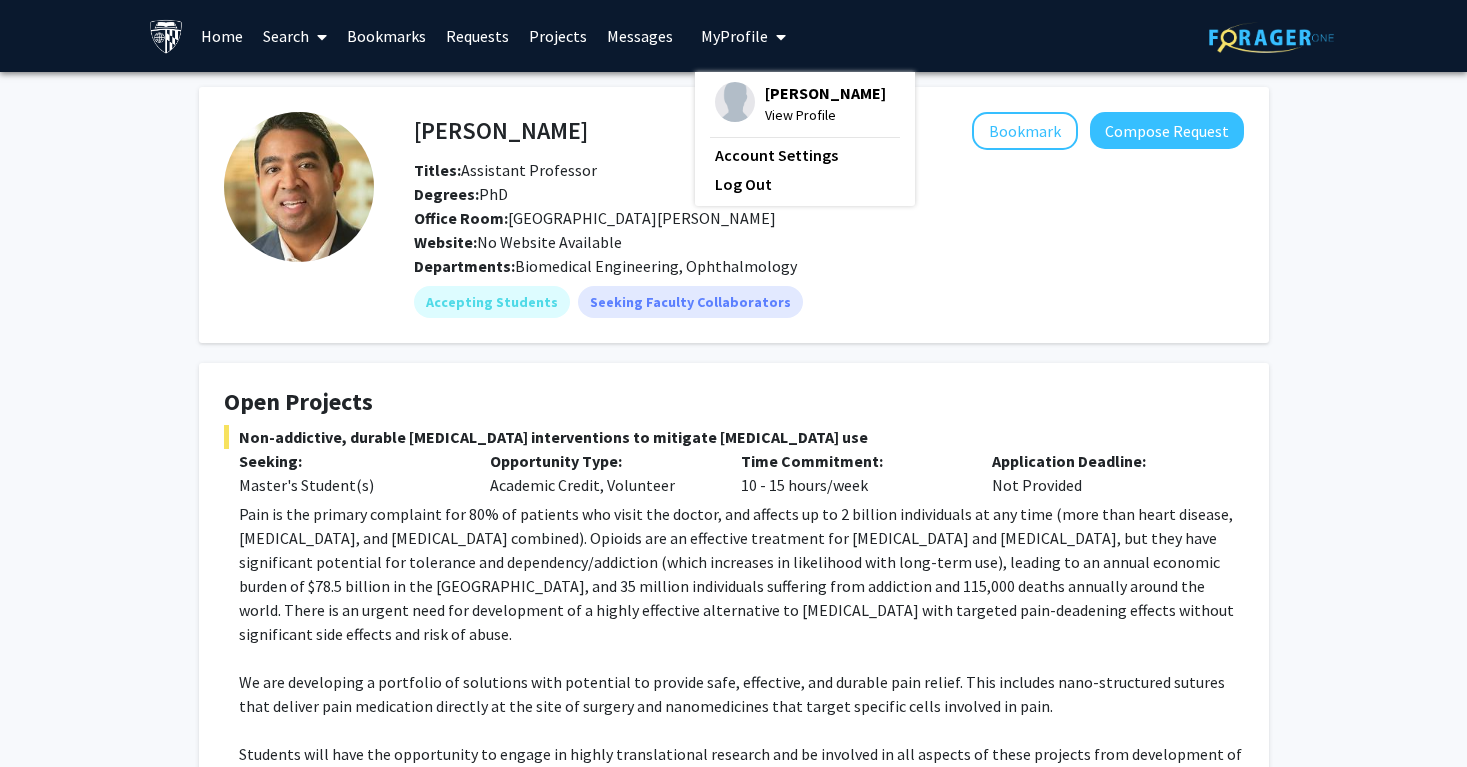 click on "Search" at bounding box center [295, 36] 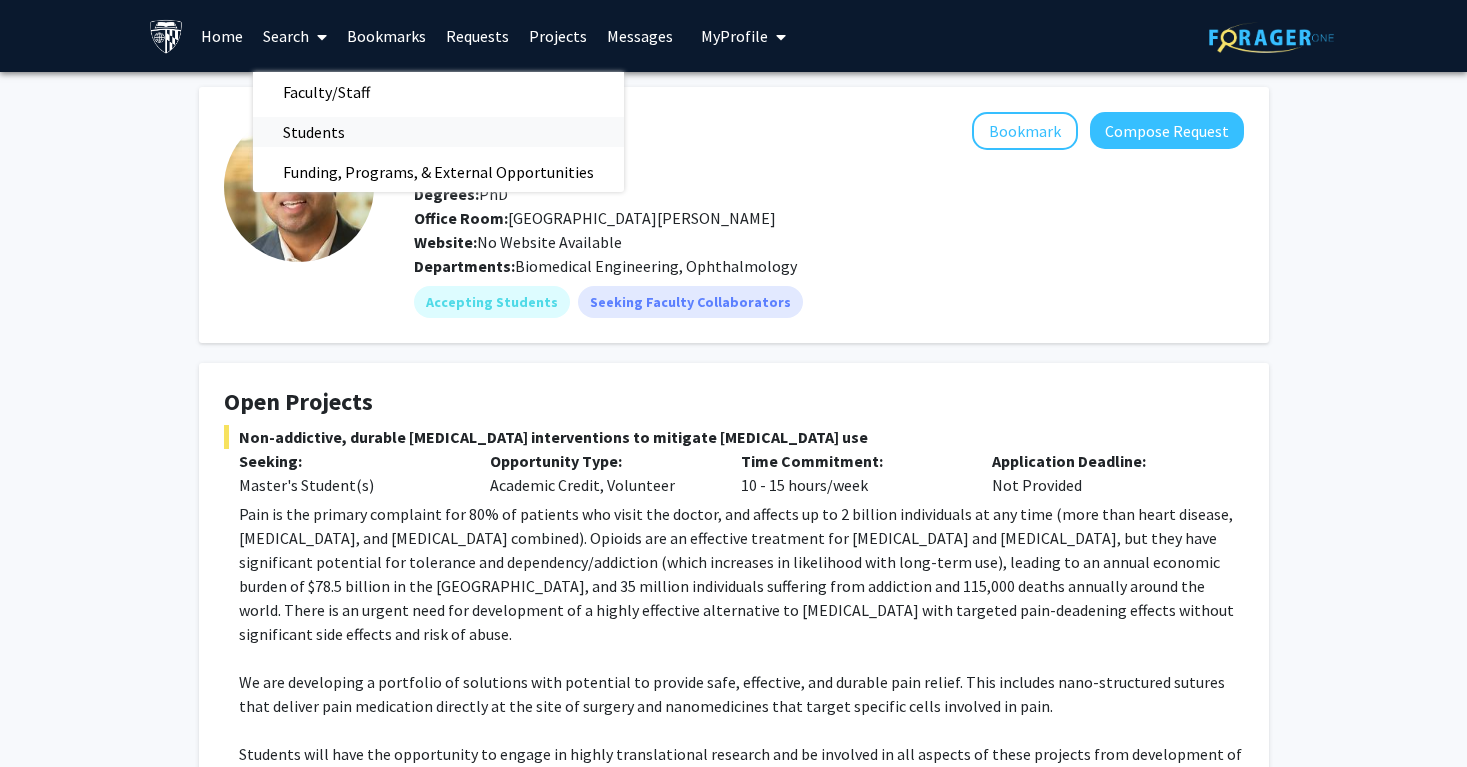 click on "Students" at bounding box center (314, 132) 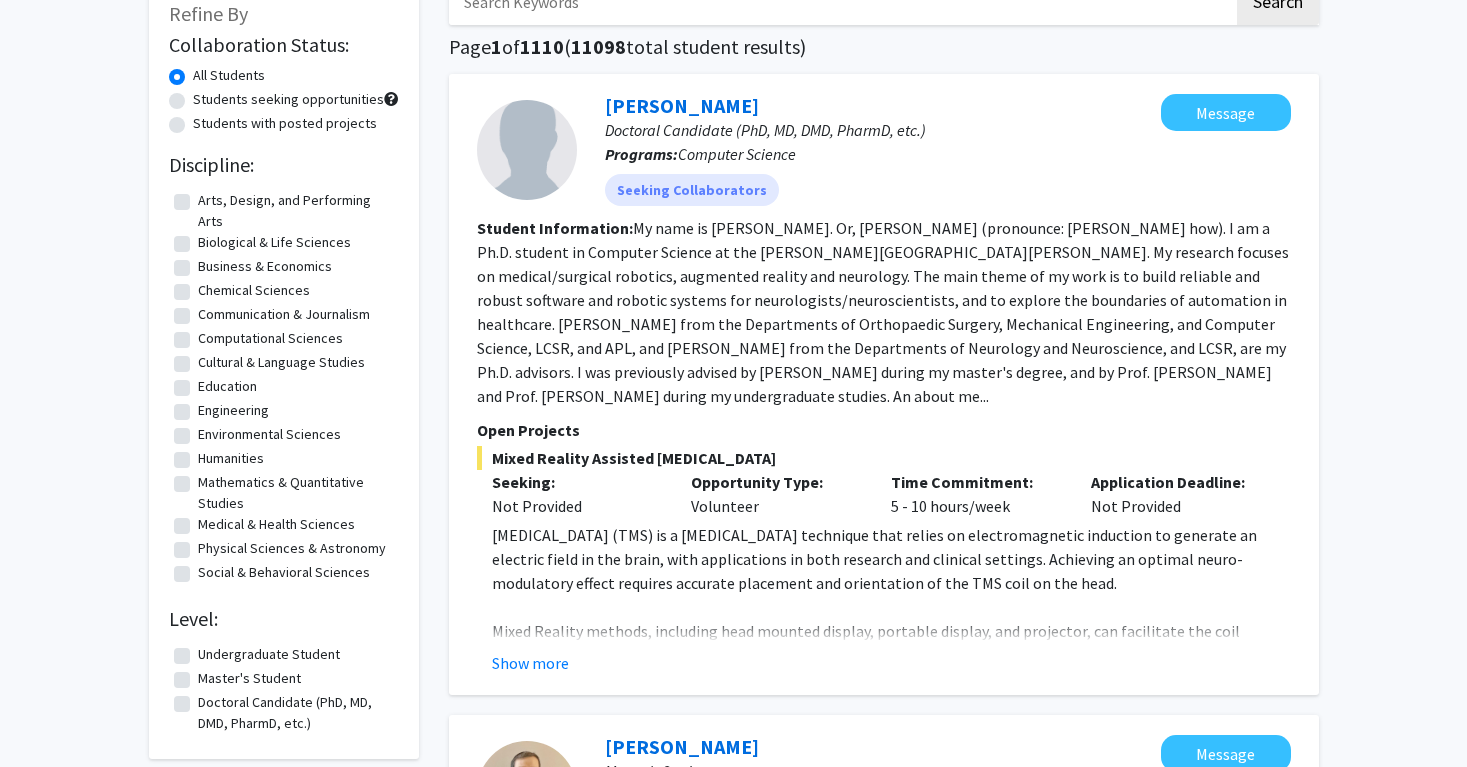scroll, scrollTop: 390, scrollLeft: 0, axis: vertical 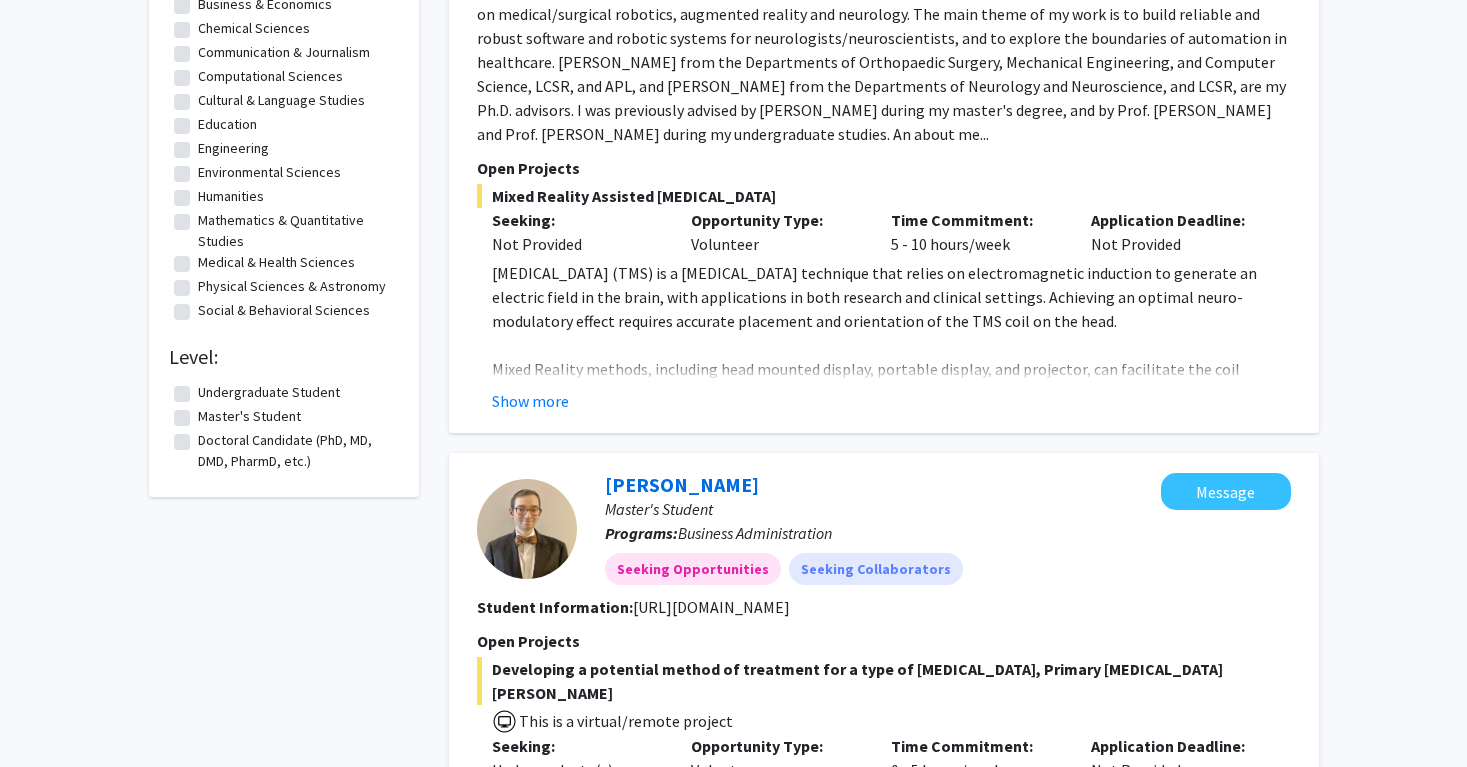 click on "Undergraduate Student" 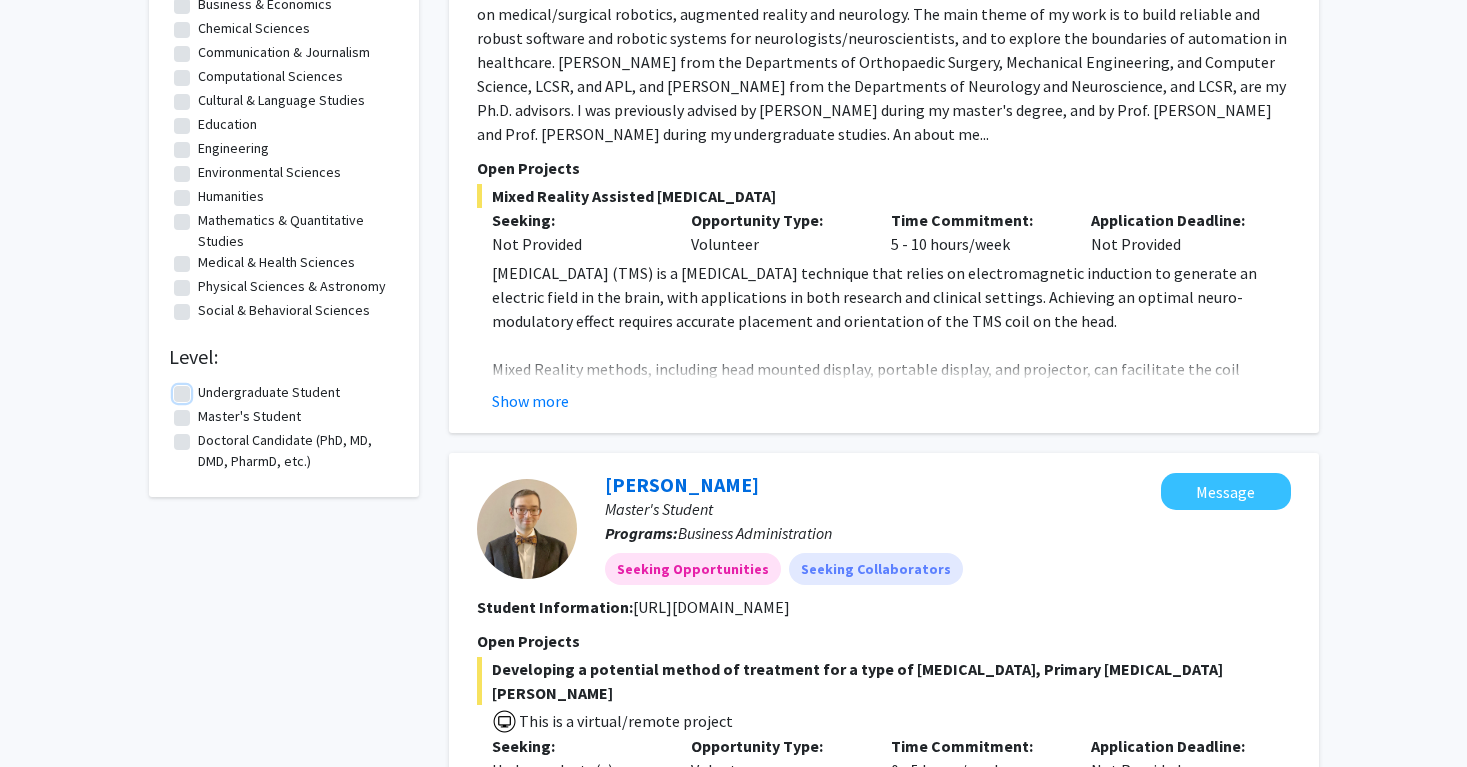 click on "Undergraduate Student" at bounding box center (204, 388) 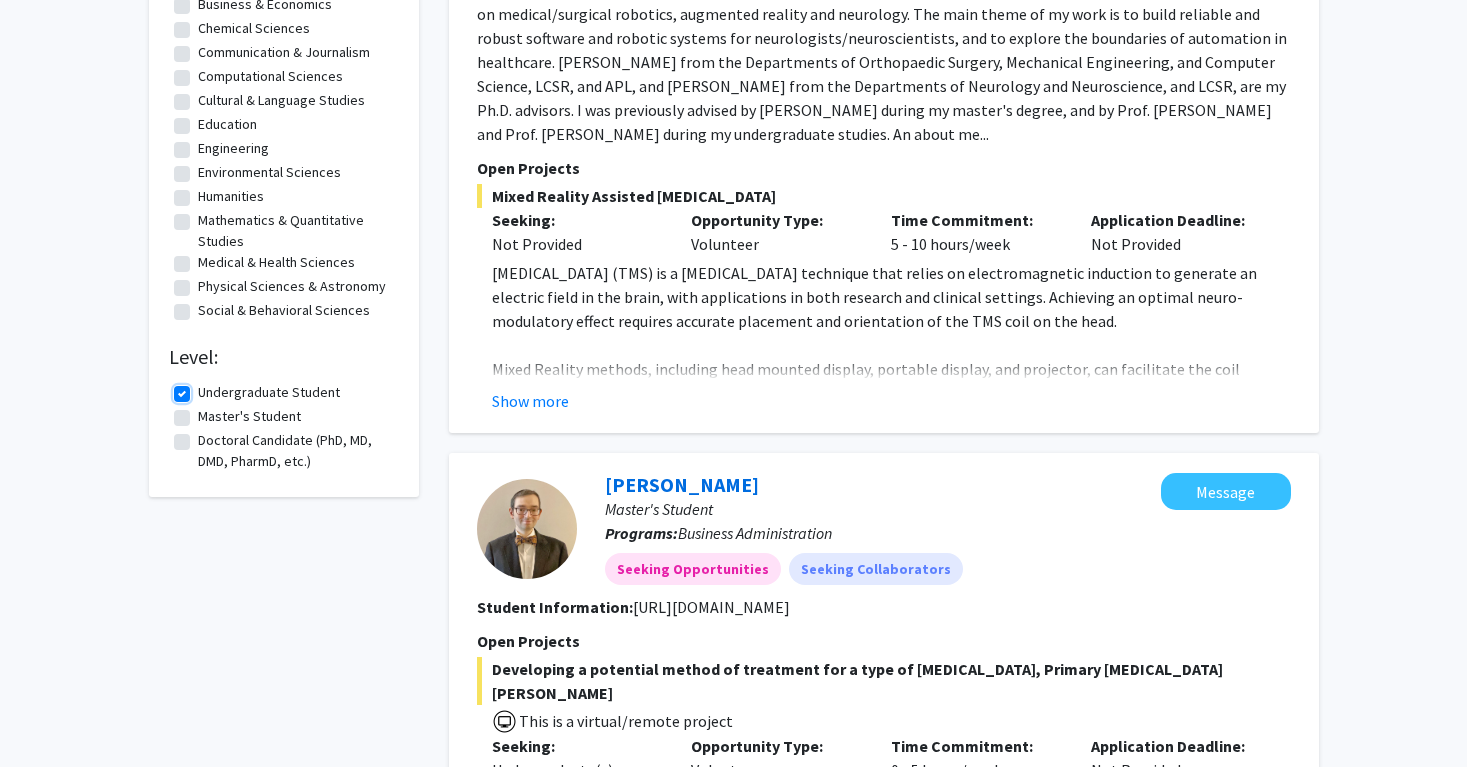 scroll, scrollTop: 0, scrollLeft: 0, axis: both 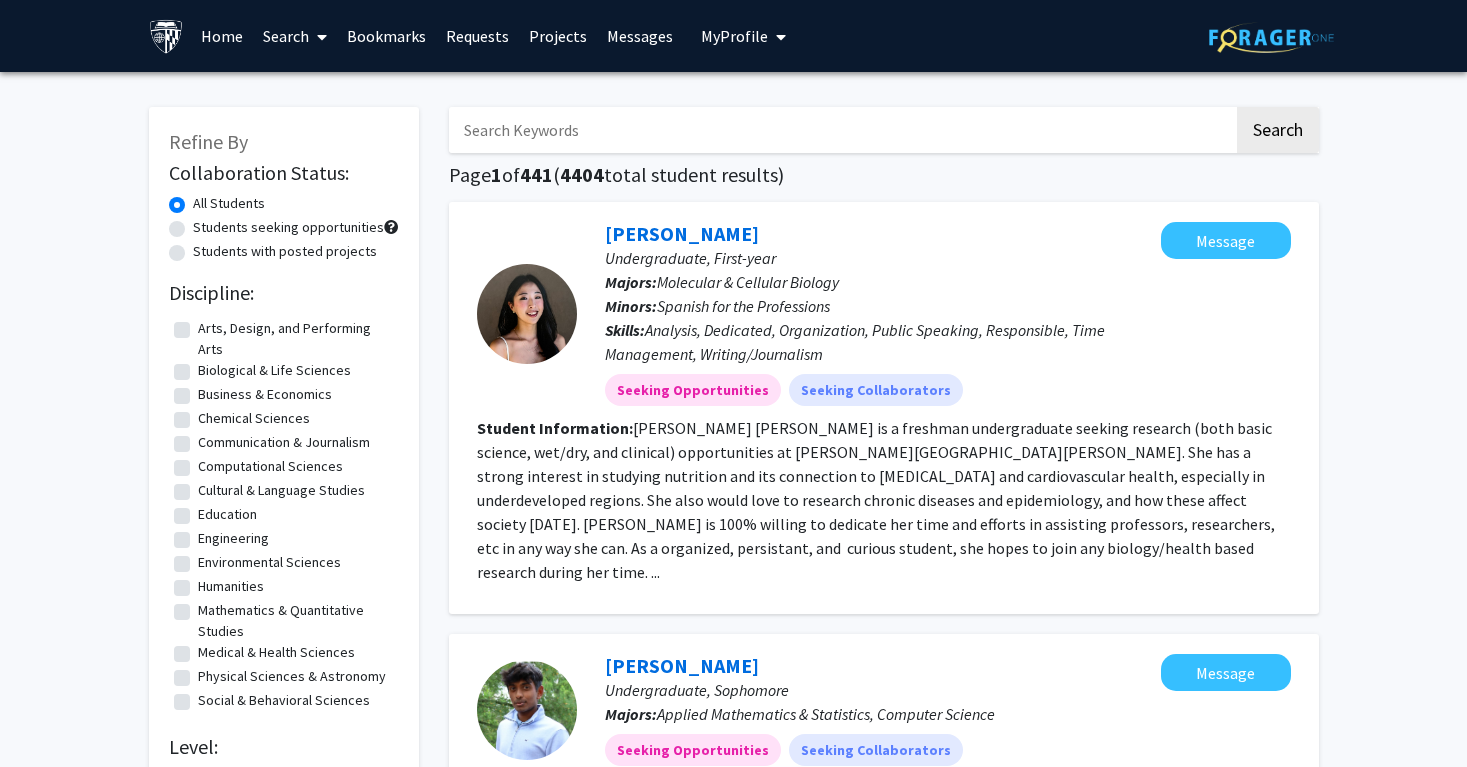 drag, startPoint x: 597, startPoint y: 225, endPoint x: 776, endPoint y: 228, distance: 179.02513 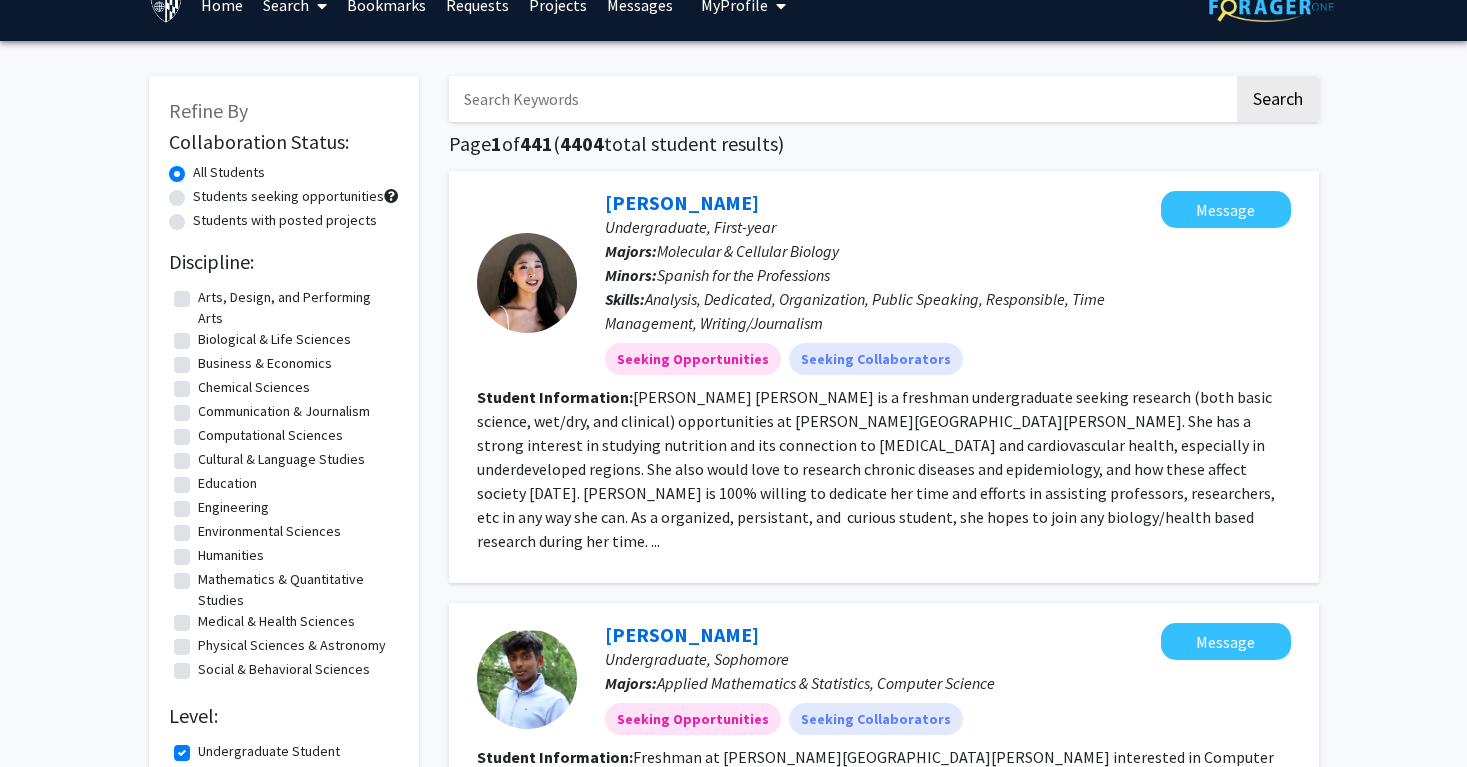 scroll, scrollTop: 33, scrollLeft: 0, axis: vertical 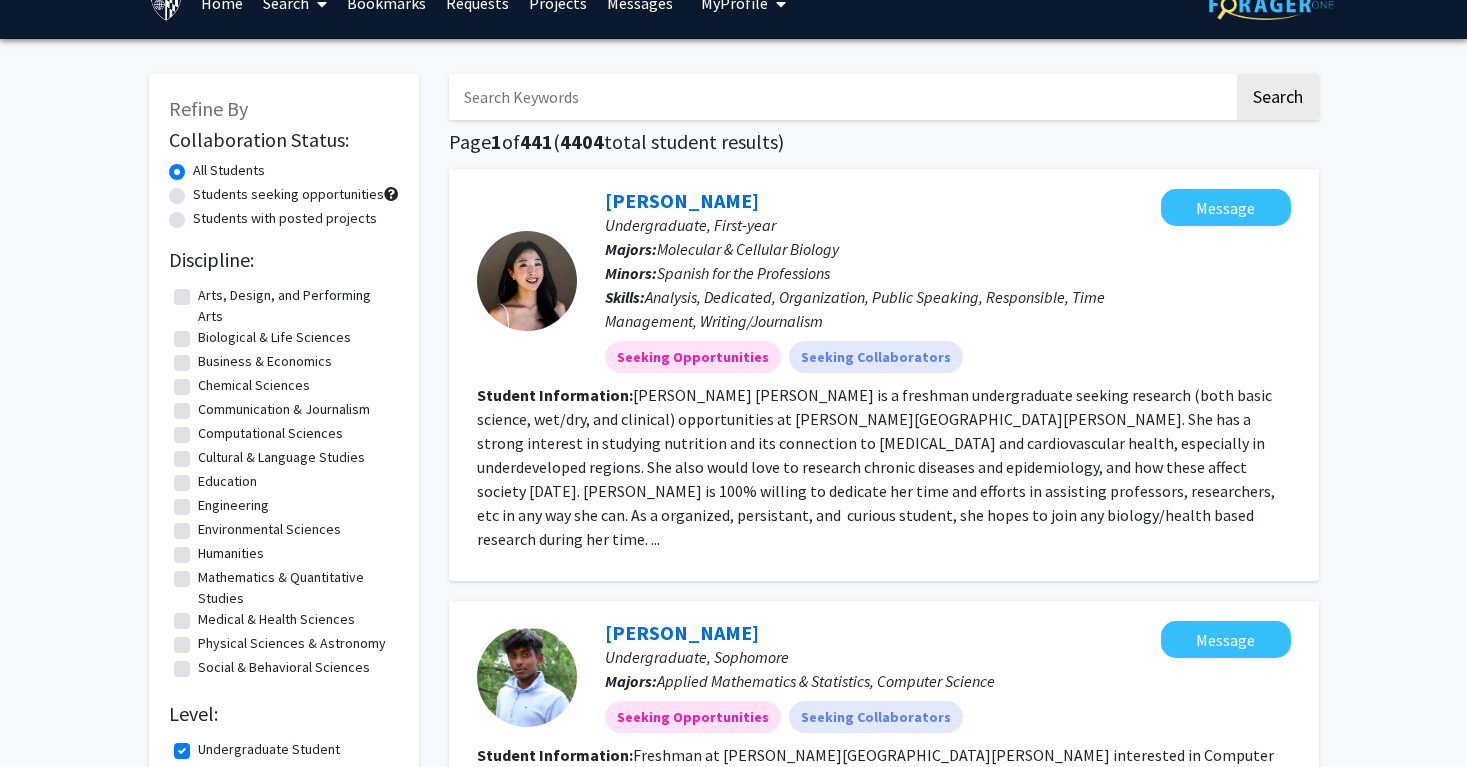 click on "[PERSON_NAME] [PERSON_NAME] is a freshman undergraduate seeking research (both basic science, wet/dry, and clinical) opportunities at [PERSON_NAME][GEOGRAPHIC_DATA][PERSON_NAME]. She has a strong interest in studying nutrition and its connection to [MEDICAL_DATA] and cardiovascular health, especially in underdeveloped regions. She also would love to research chronic diseases and epidemiology, and how these affect society [DATE]. [PERSON_NAME] is 100% willing to dedicate her time and efforts in assisting professors, researchers, etc in any way she can. As a organized, persistant, and  curious student, she hopes to join any biology/health based research during her time. ..." 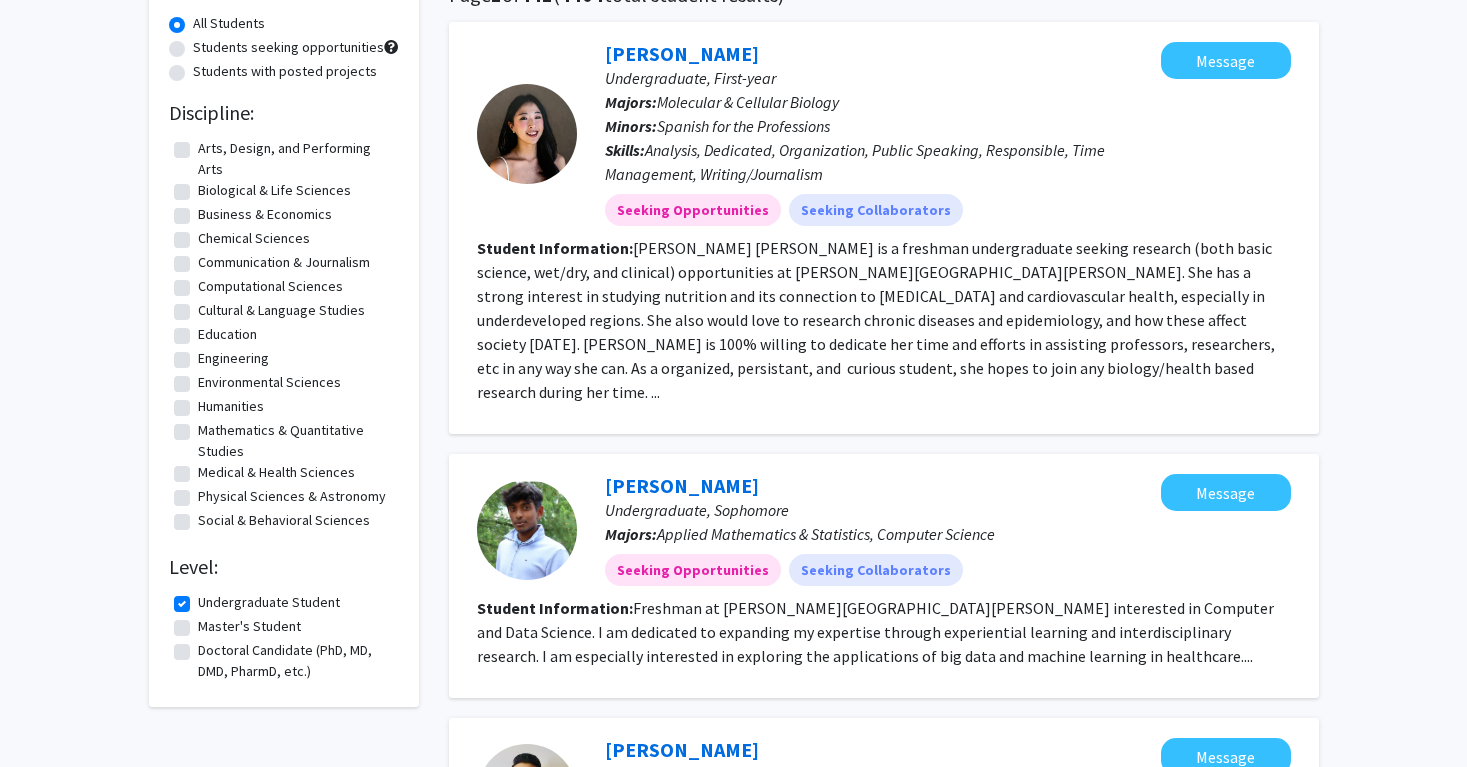 scroll, scrollTop: 0, scrollLeft: 0, axis: both 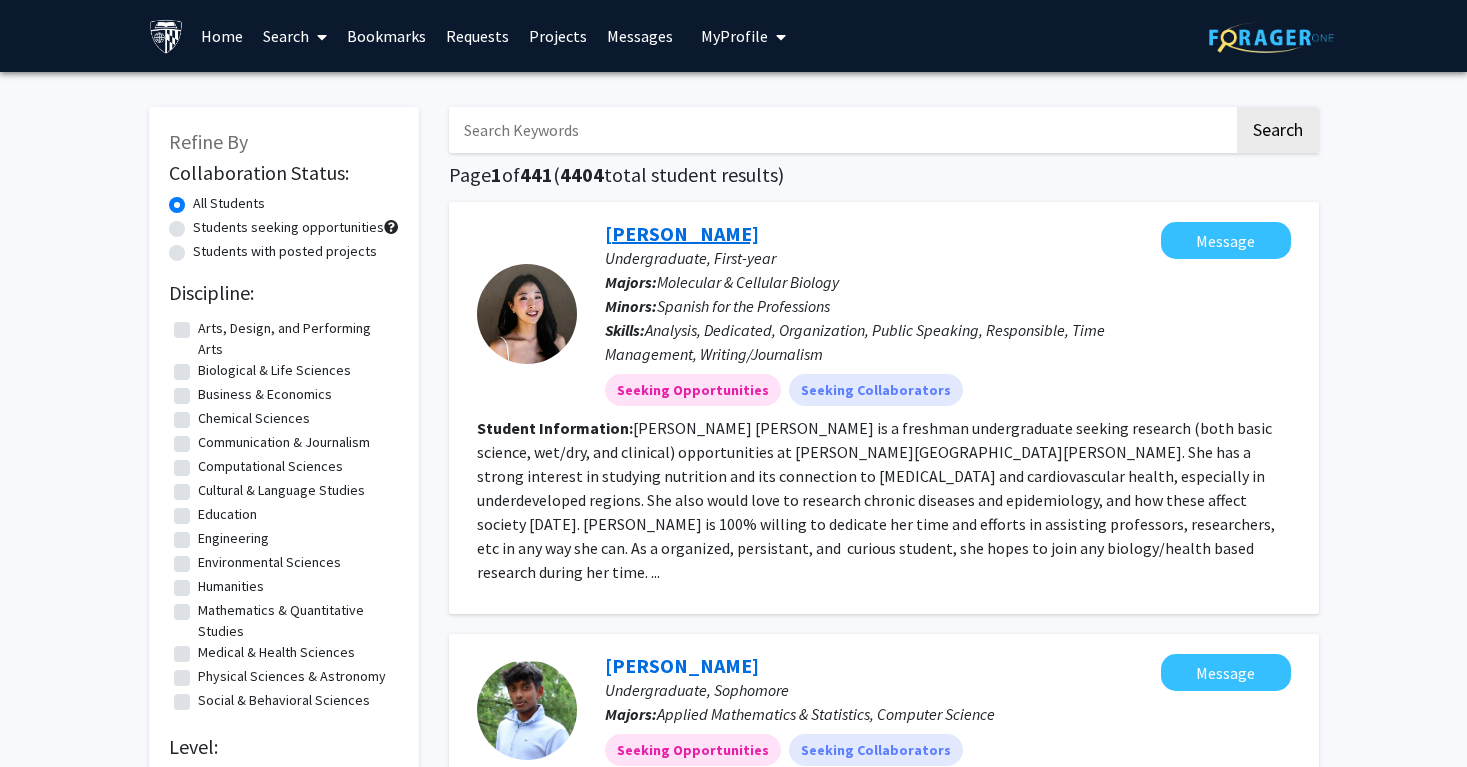 click on "[PERSON_NAME]" 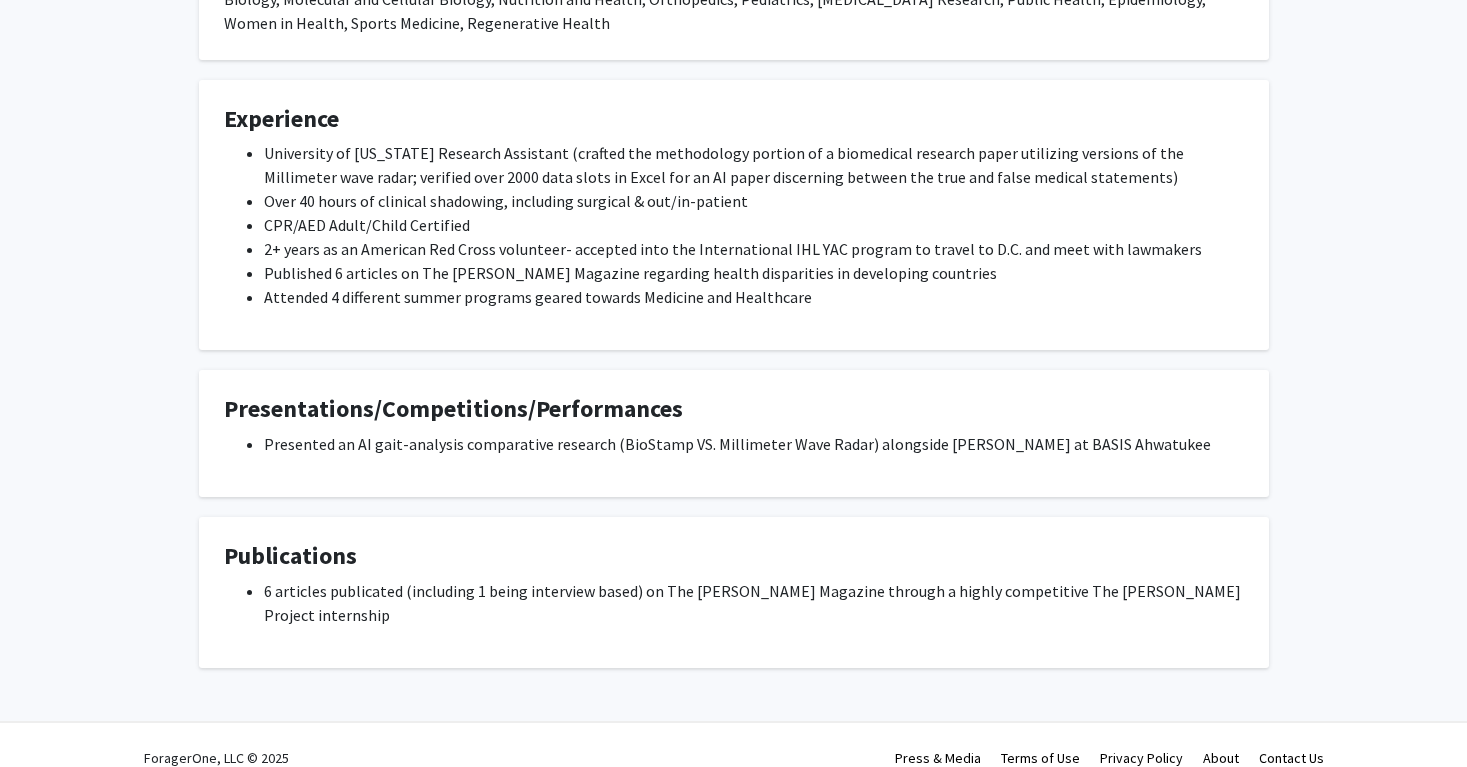 scroll, scrollTop: 690, scrollLeft: 0, axis: vertical 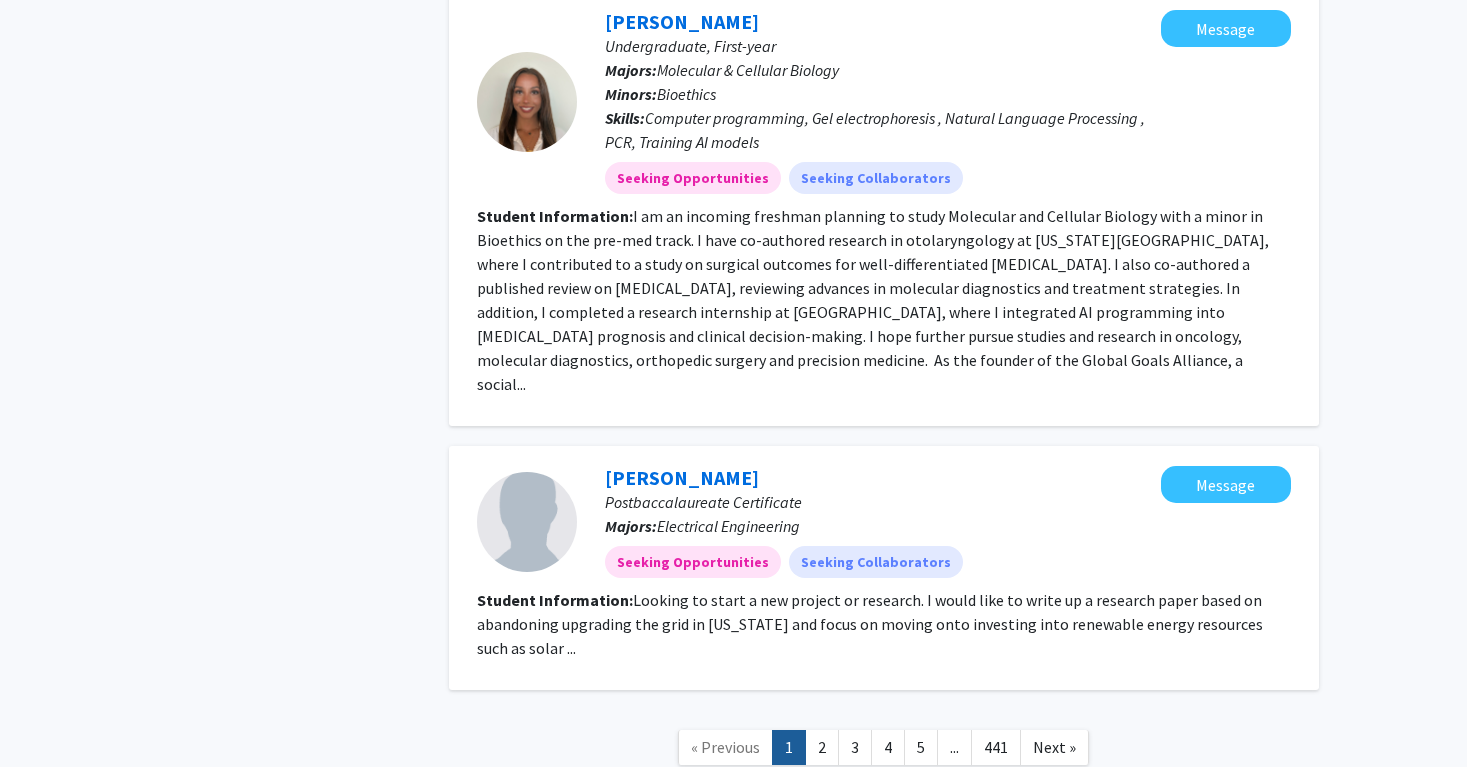 click on "1" 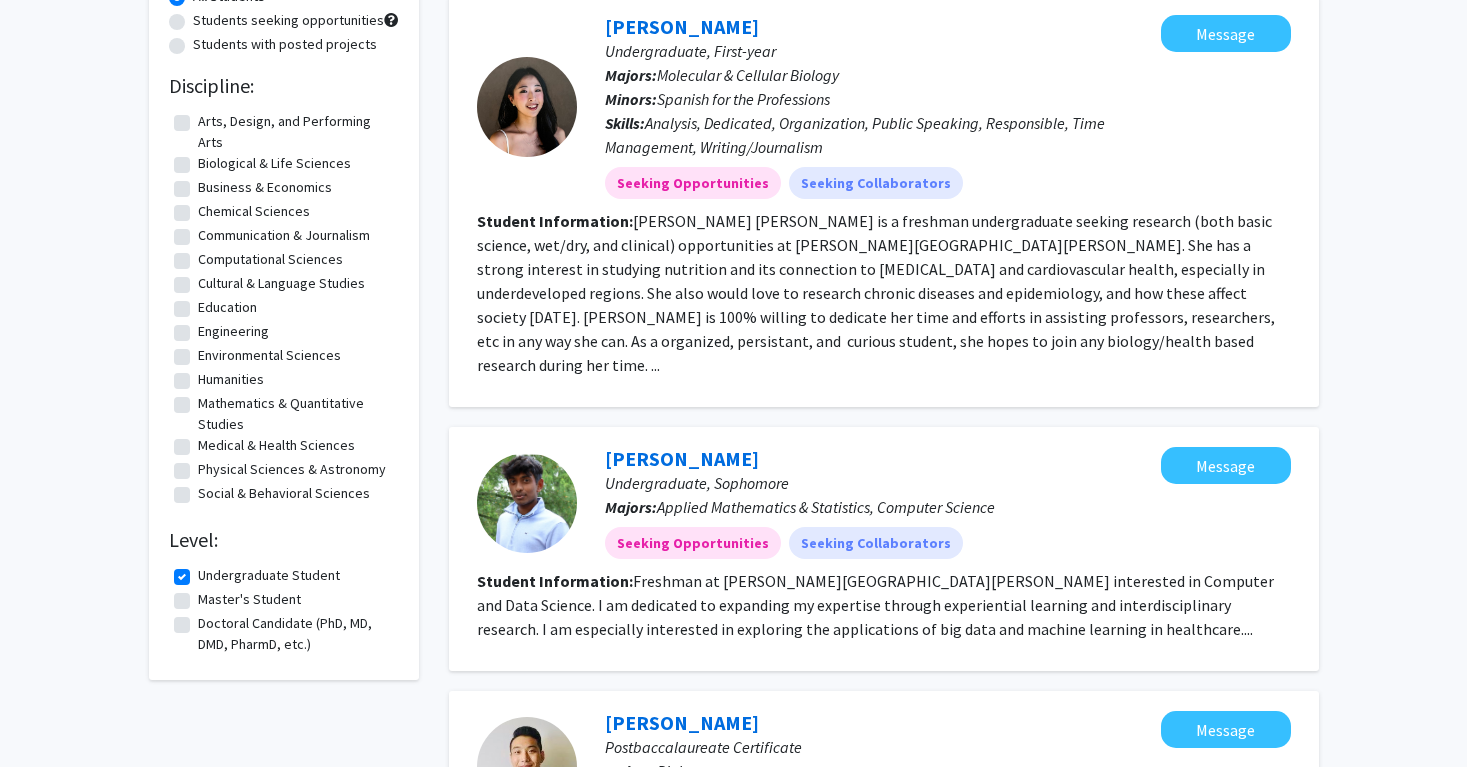 scroll, scrollTop: 0, scrollLeft: 0, axis: both 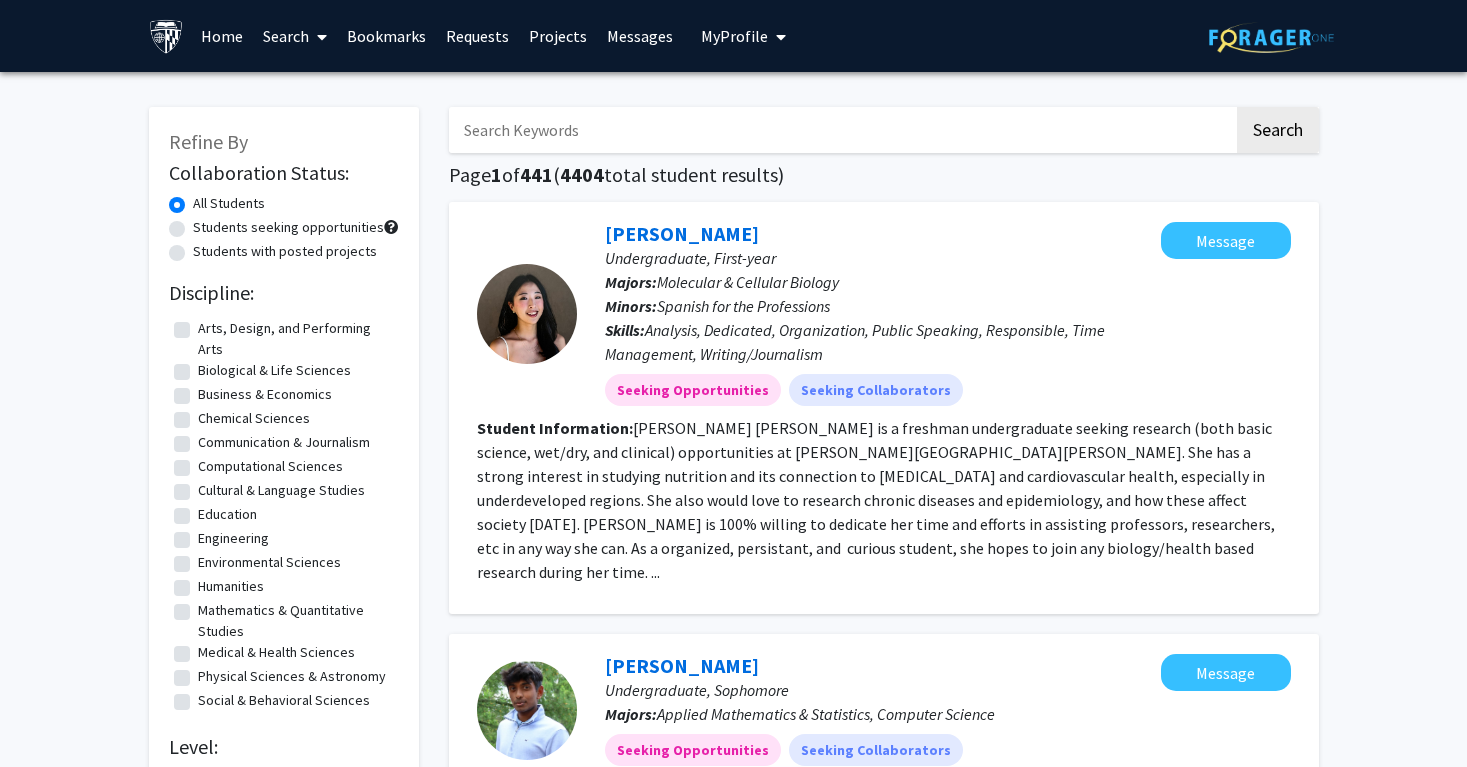 click on "All Students" 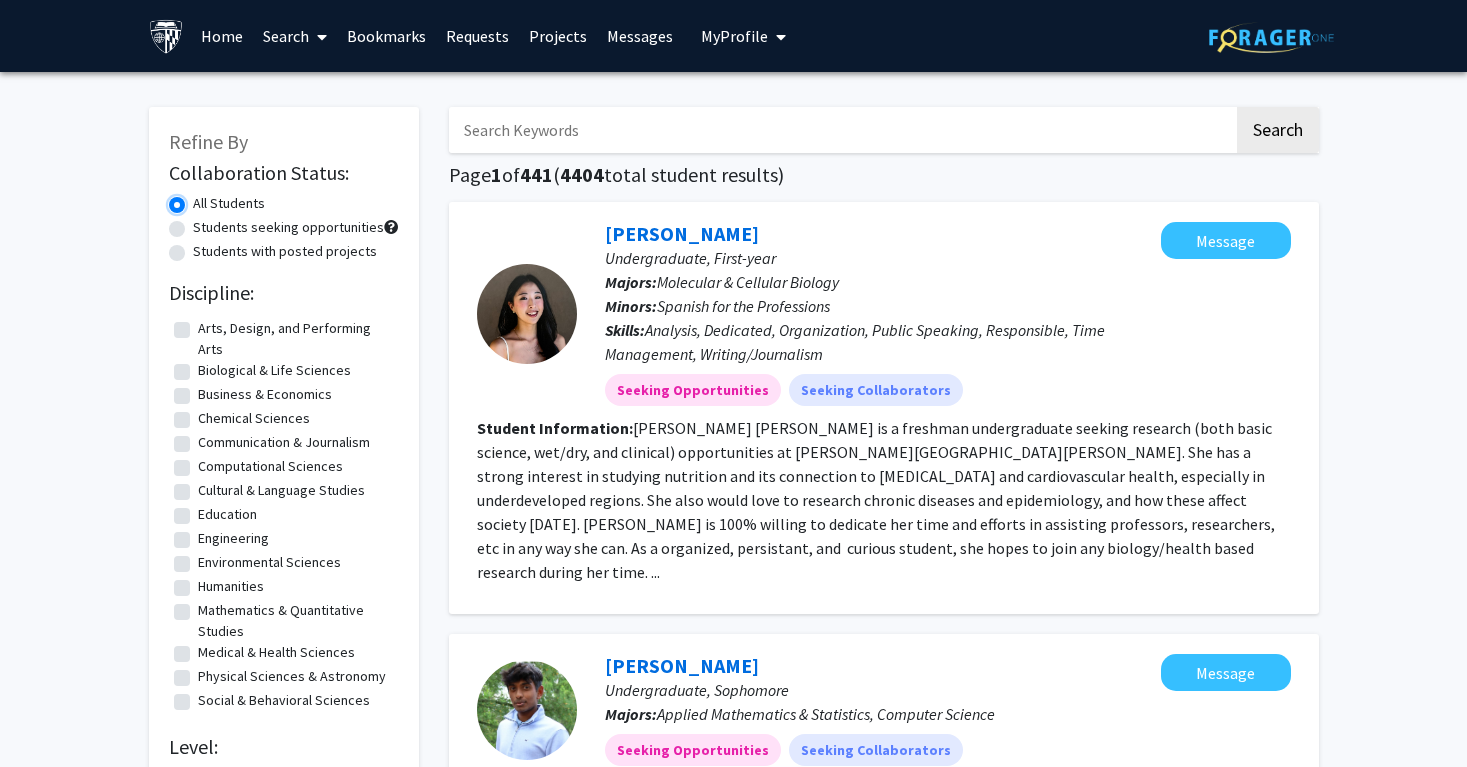 click on "All Students" at bounding box center (199, 199) 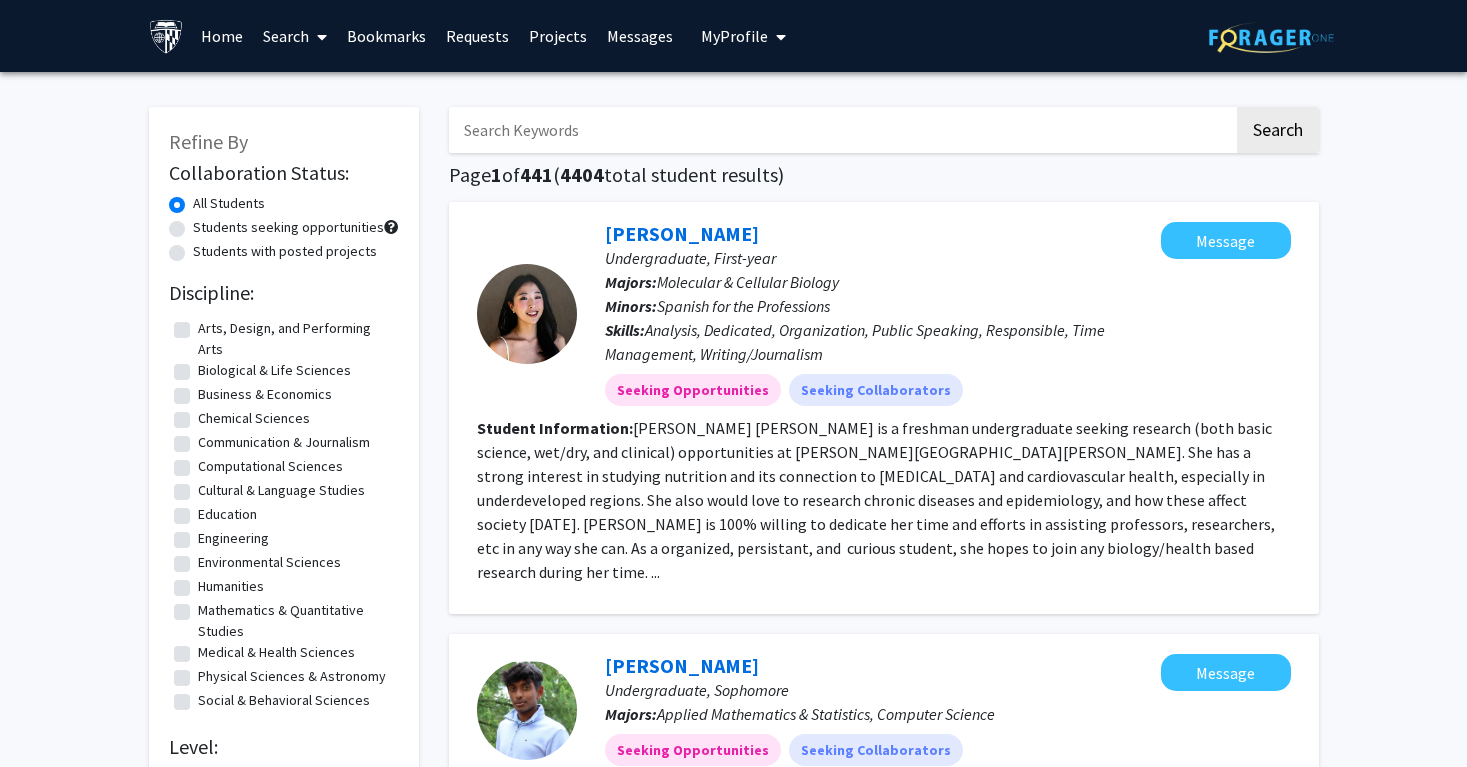 click on "Search" at bounding box center [295, 36] 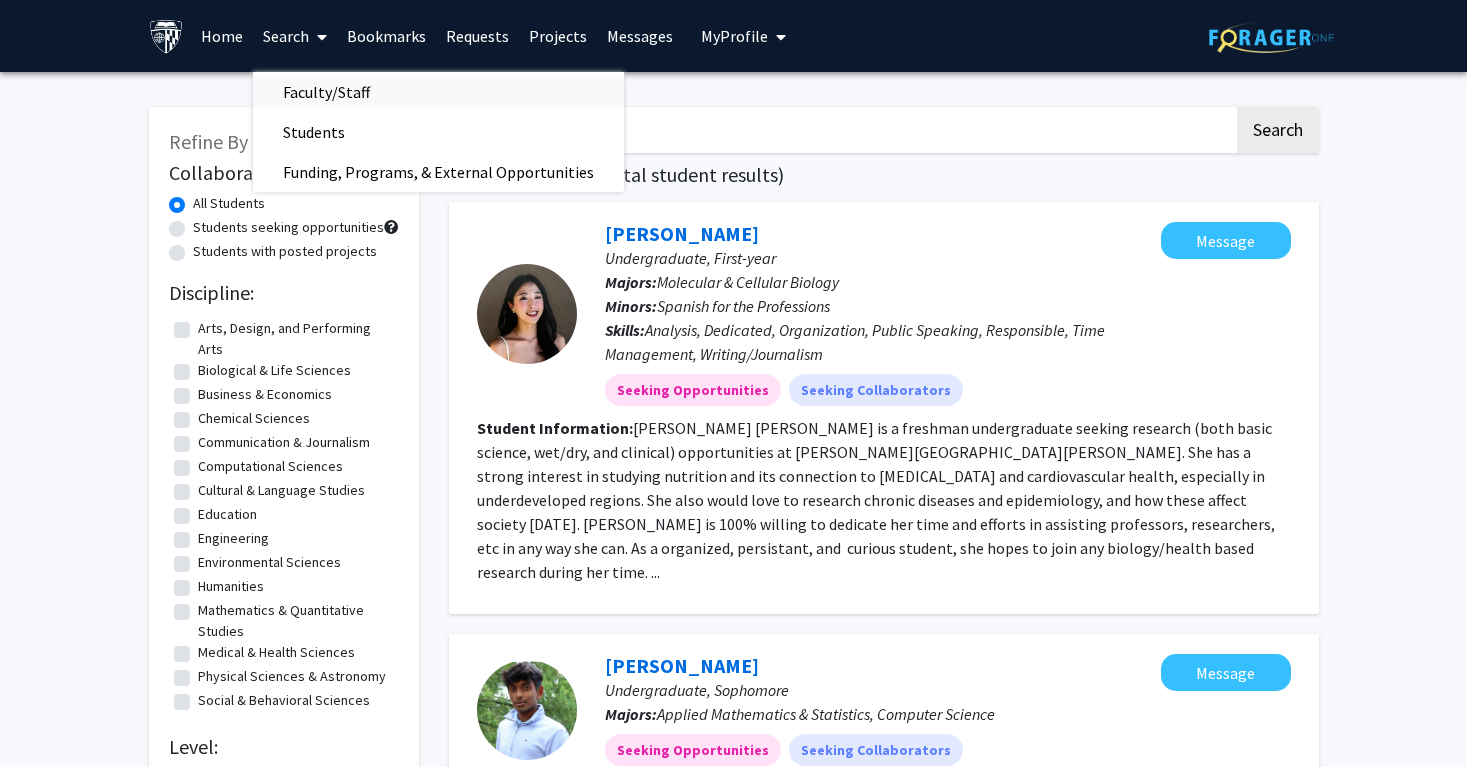 click on "Faculty/Staff" at bounding box center (326, 92) 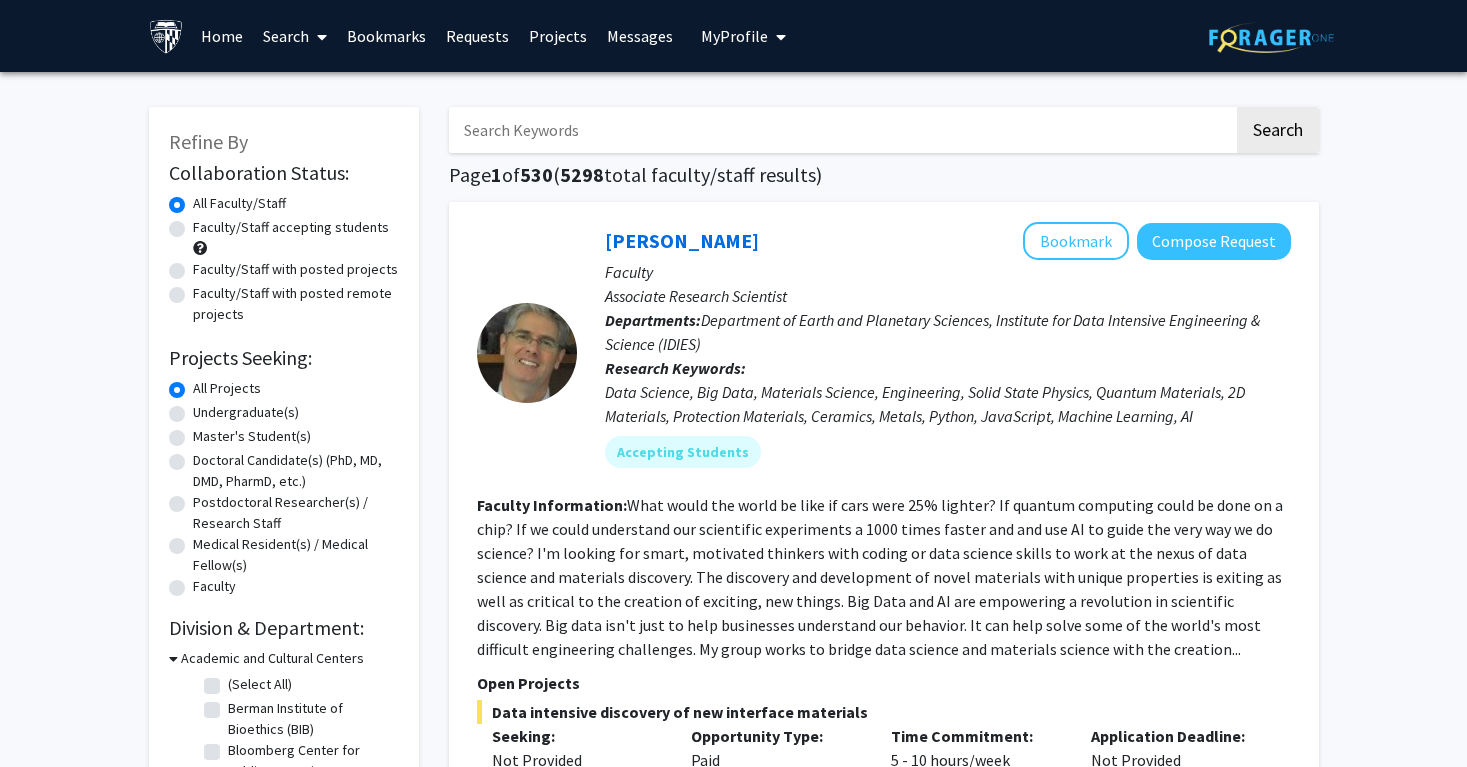 click on "Undergraduate(s)" 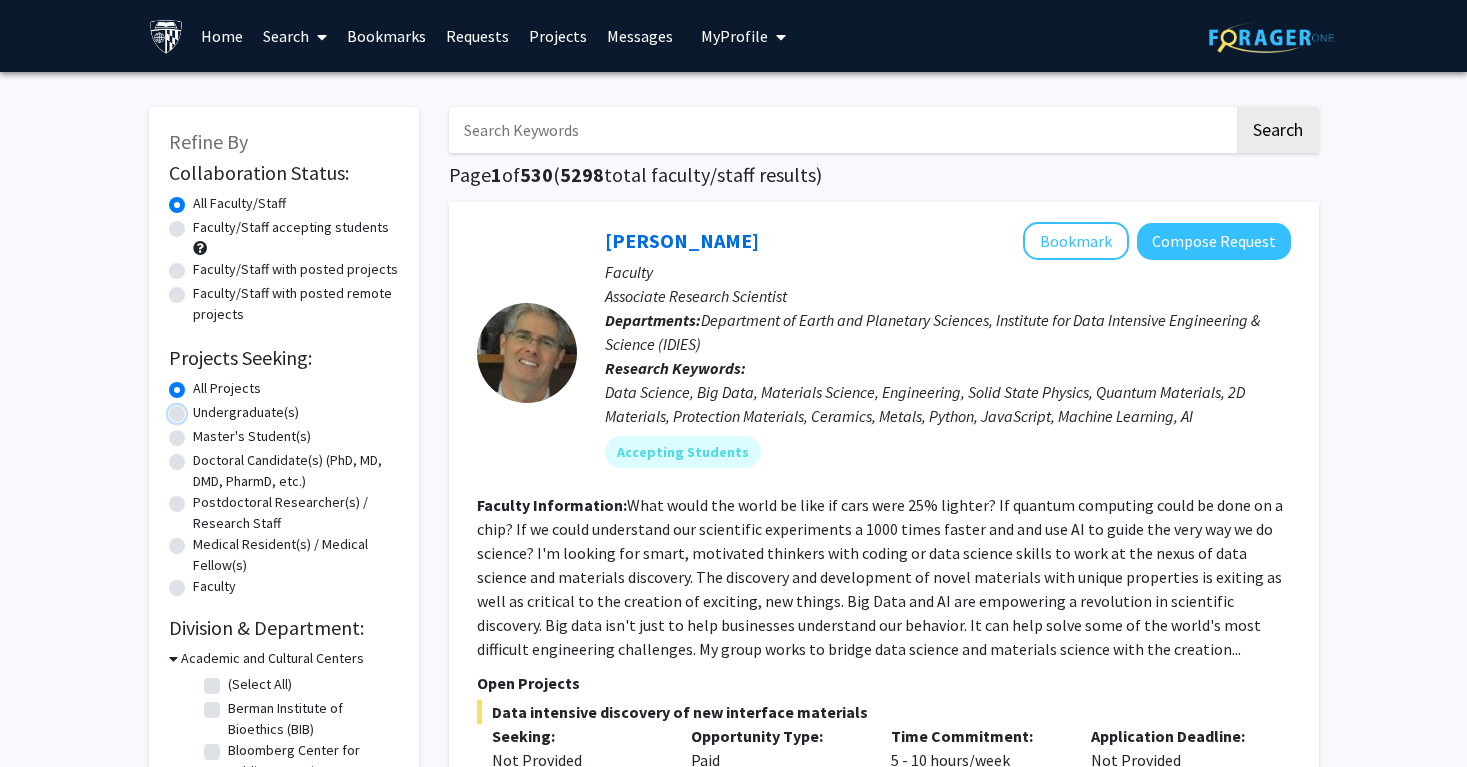 click on "Undergraduate(s)" at bounding box center [199, 408] 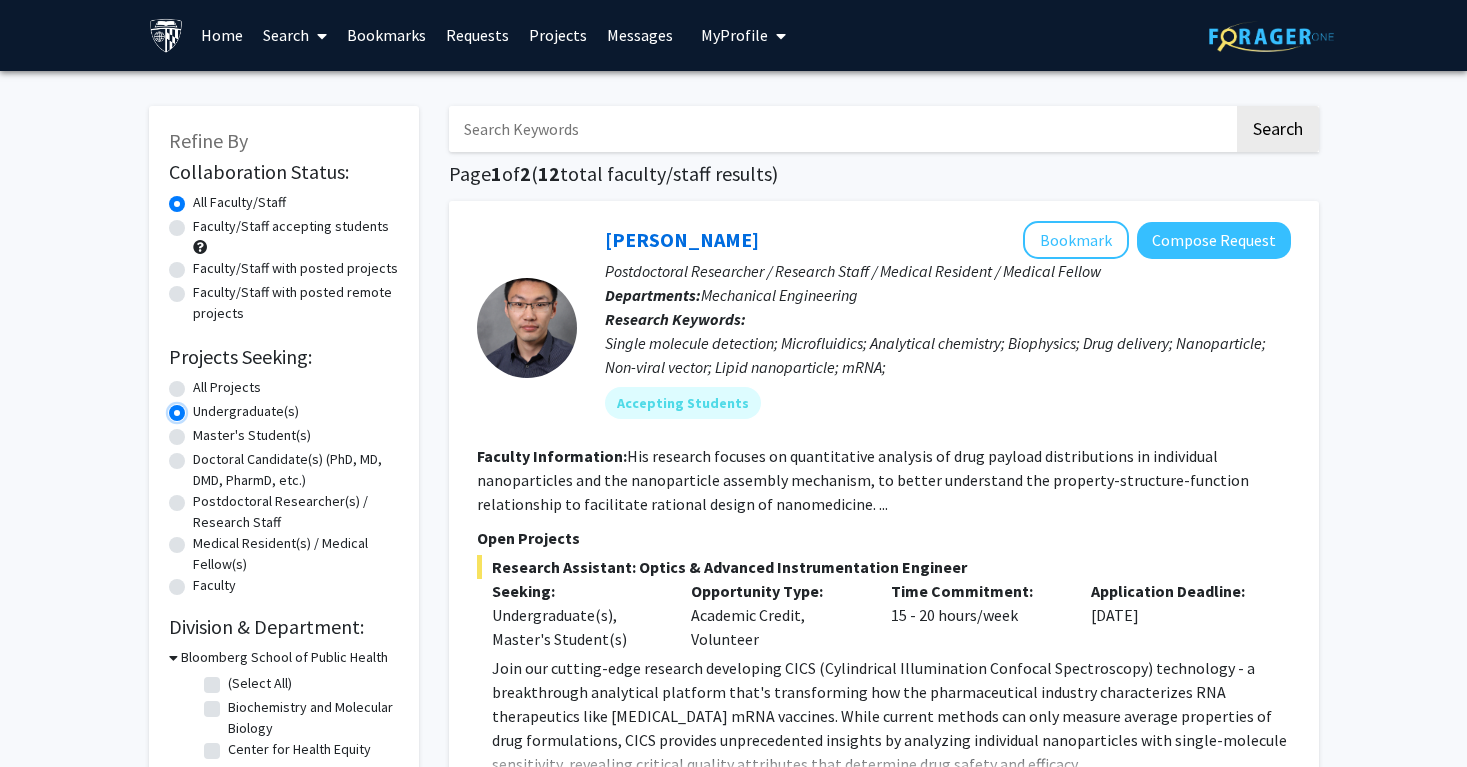scroll, scrollTop: 271, scrollLeft: 0, axis: vertical 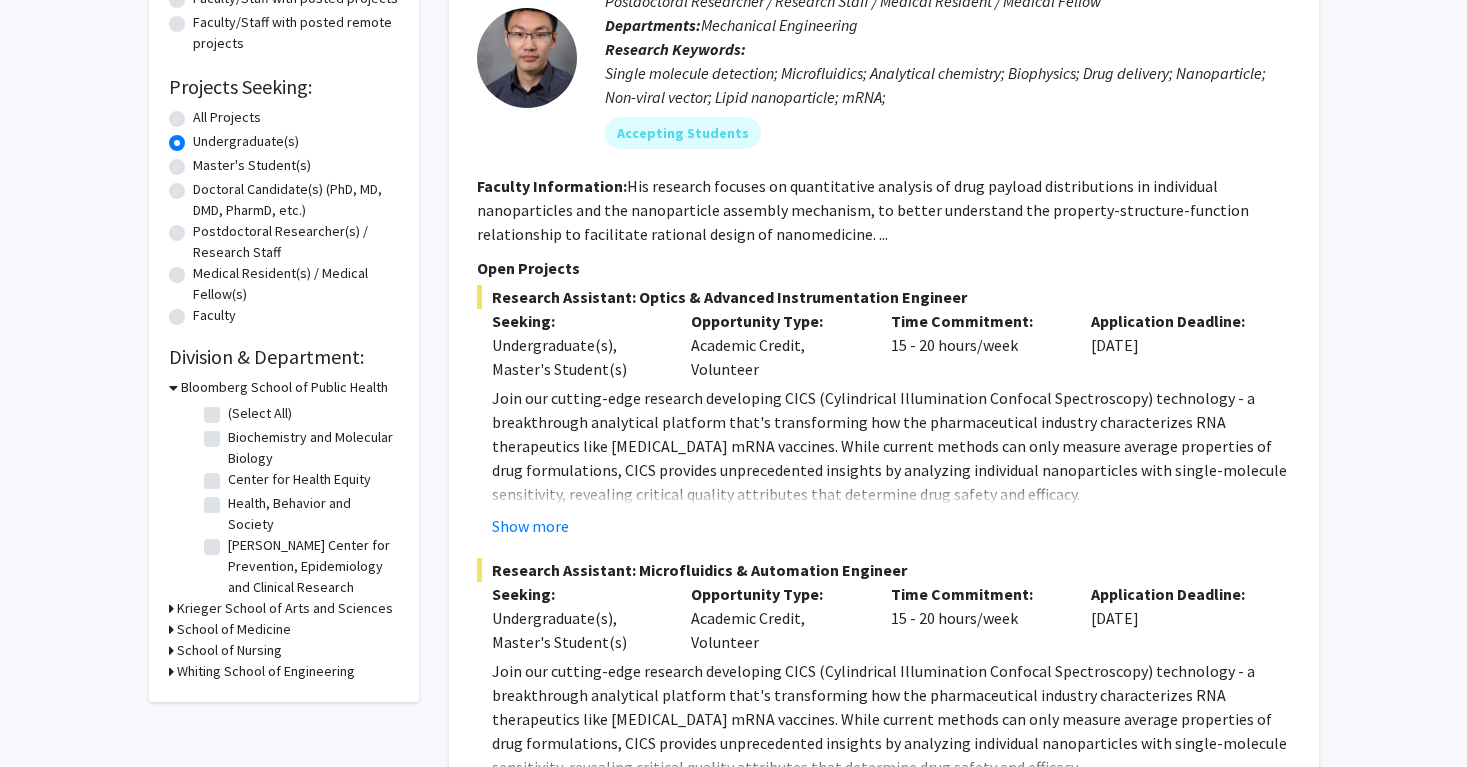 click on "School of Medicine" at bounding box center (234, 629) 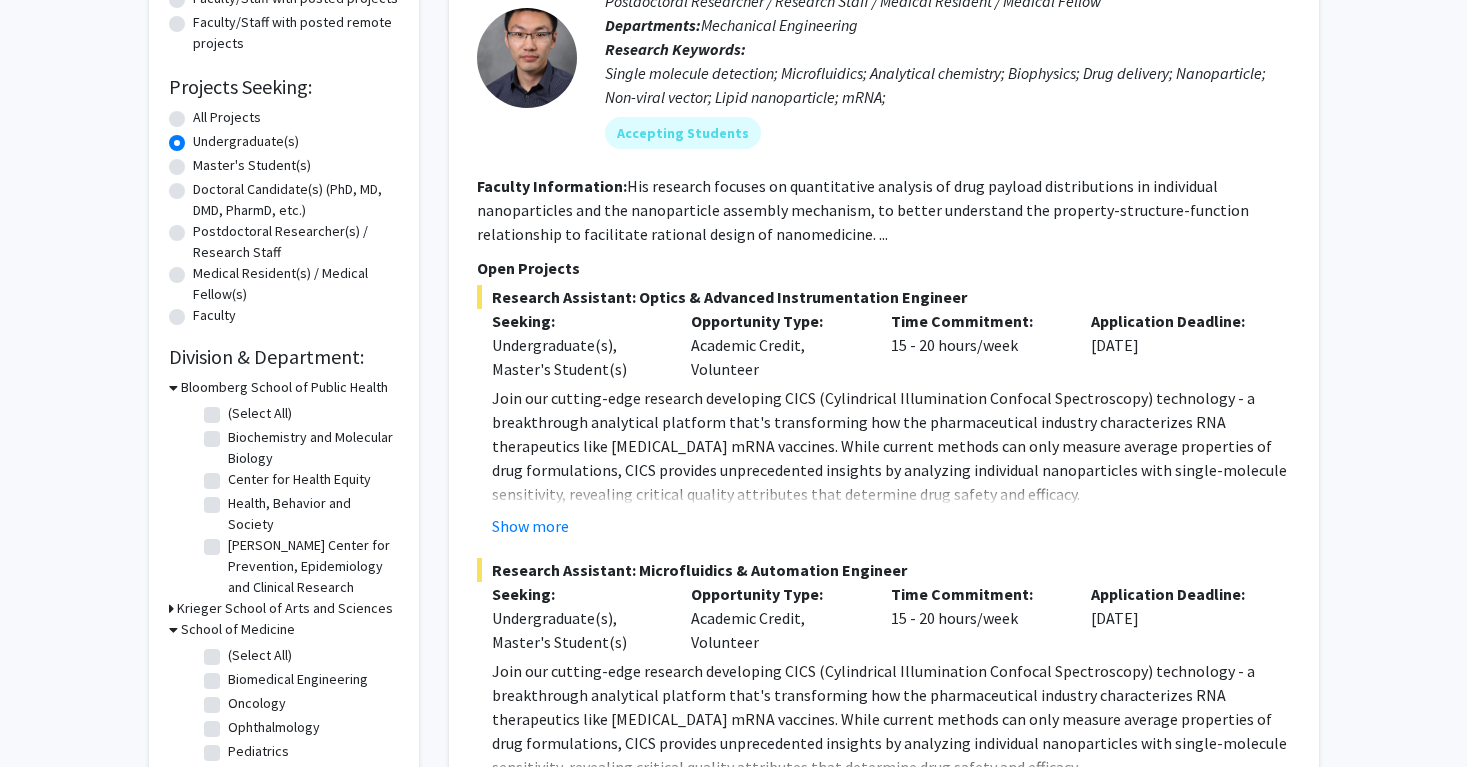 scroll, scrollTop: 447, scrollLeft: 0, axis: vertical 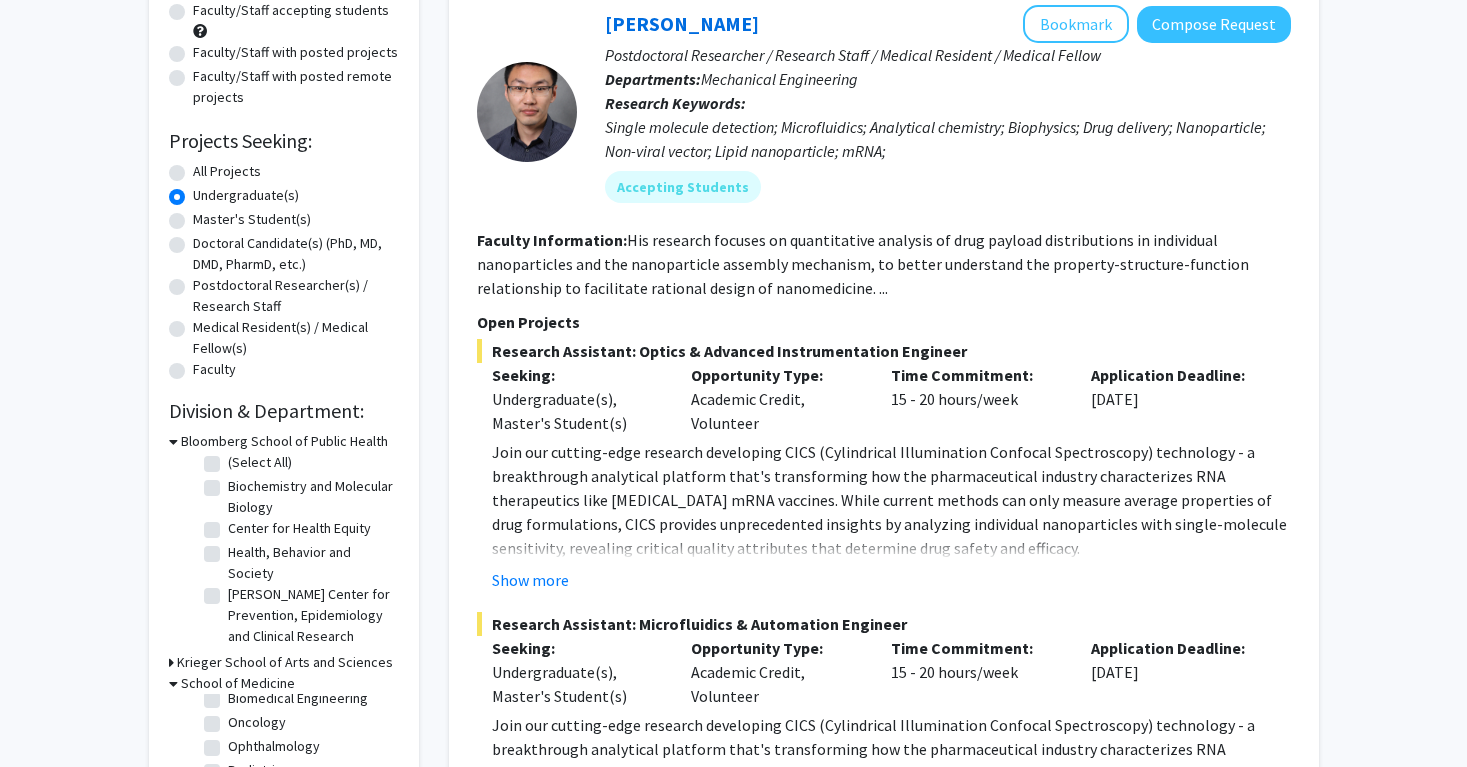 click on "Krieger School of Arts and Sciences" at bounding box center (285, 662) 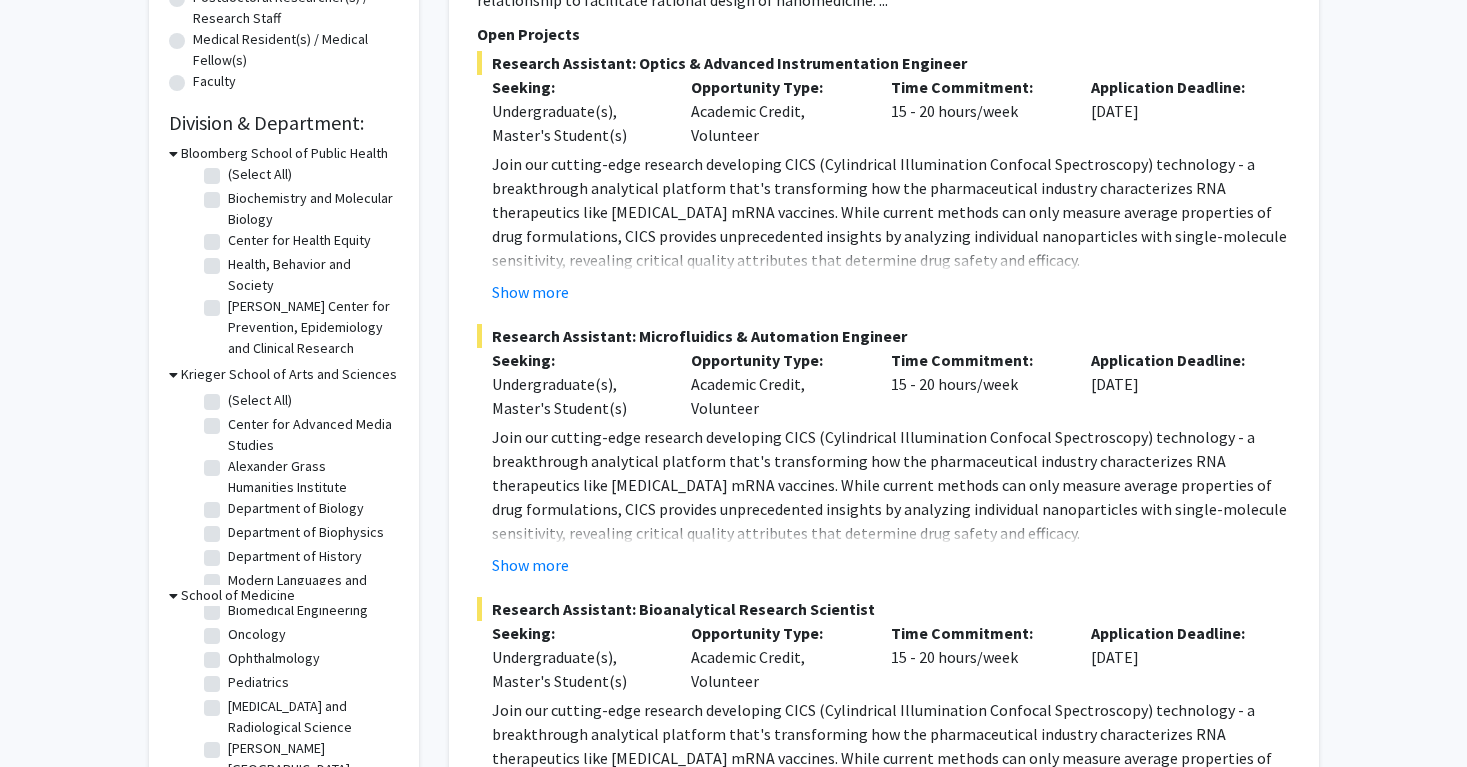 scroll, scrollTop: 509, scrollLeft: 0, axis: vertical 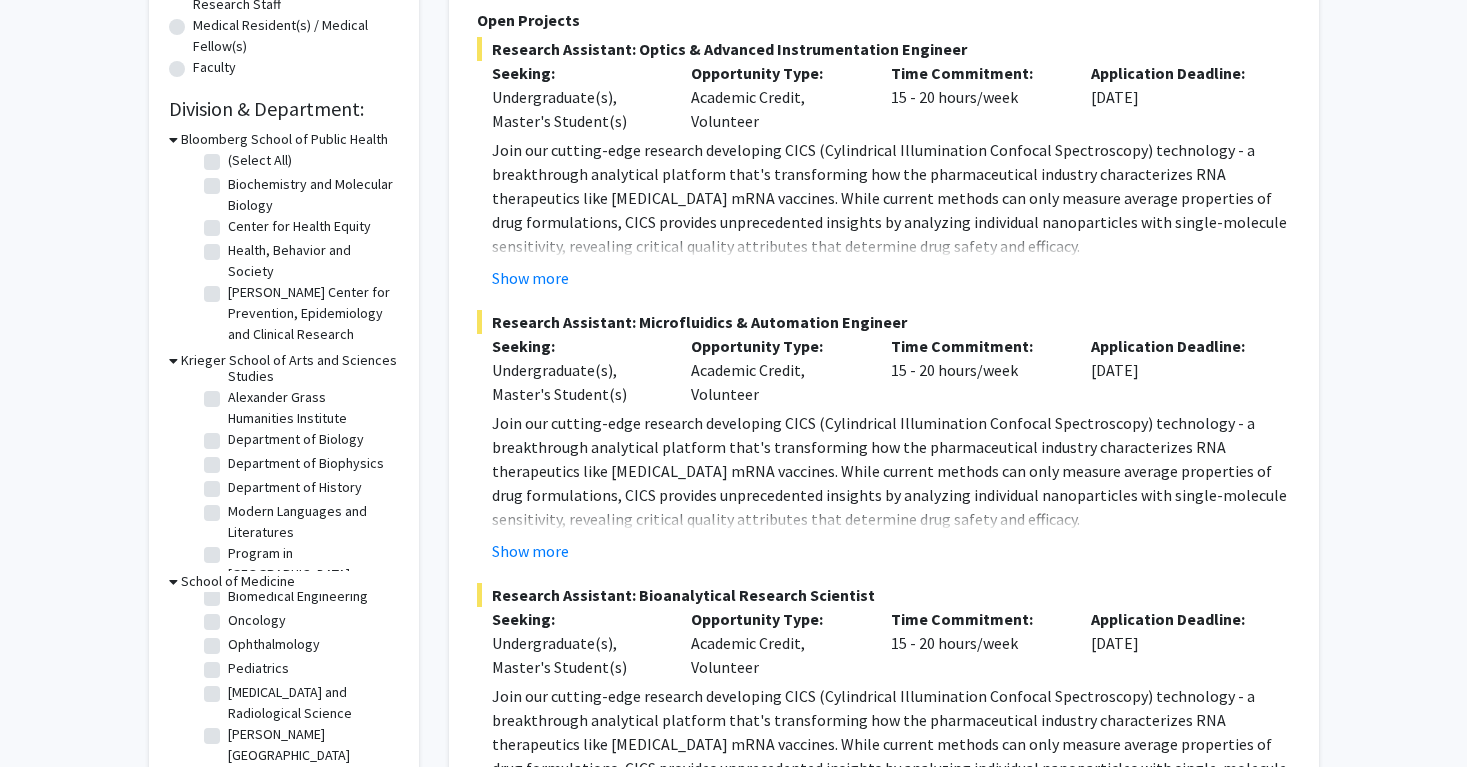 click on "Department of Biology" 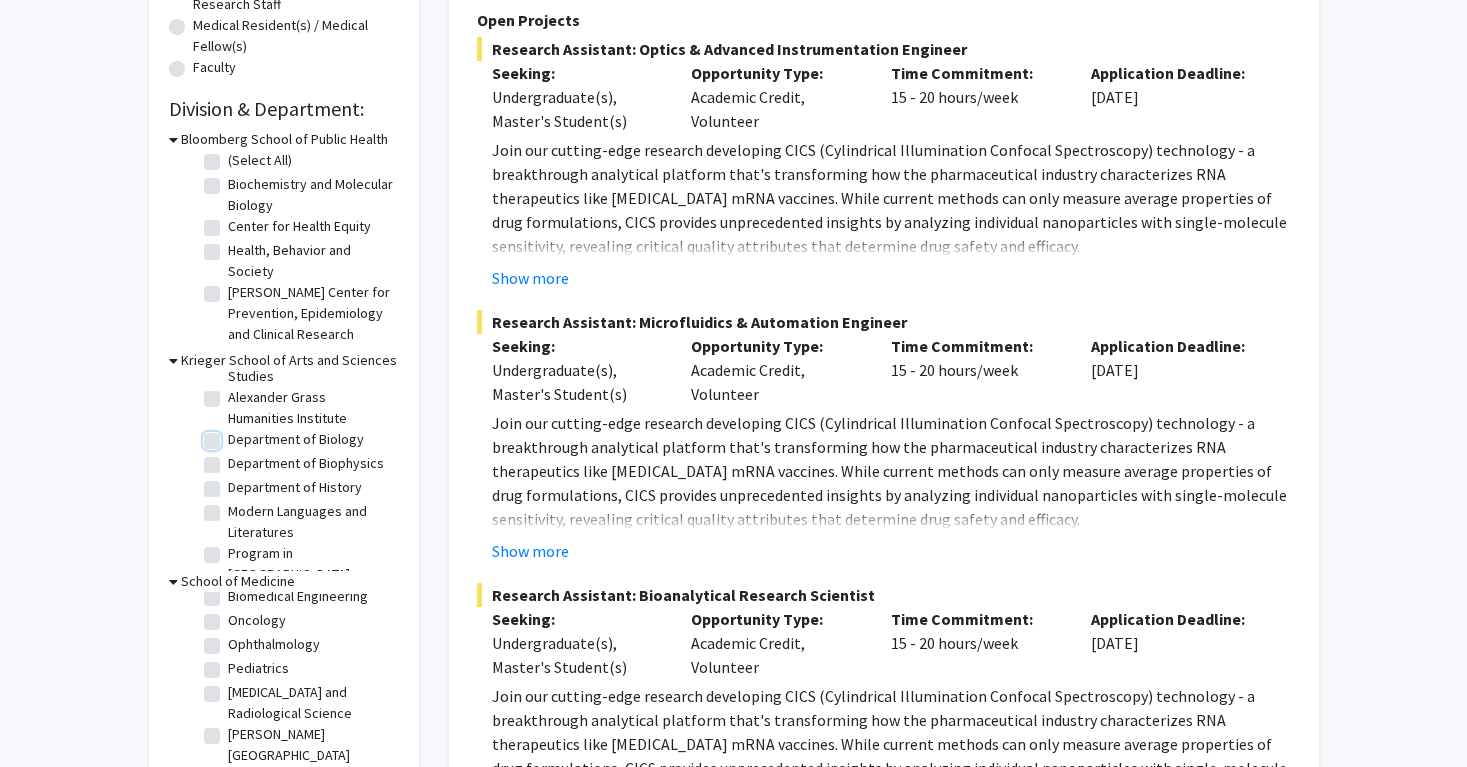 click on "Department of Biology" at bounding box center (234, 435) 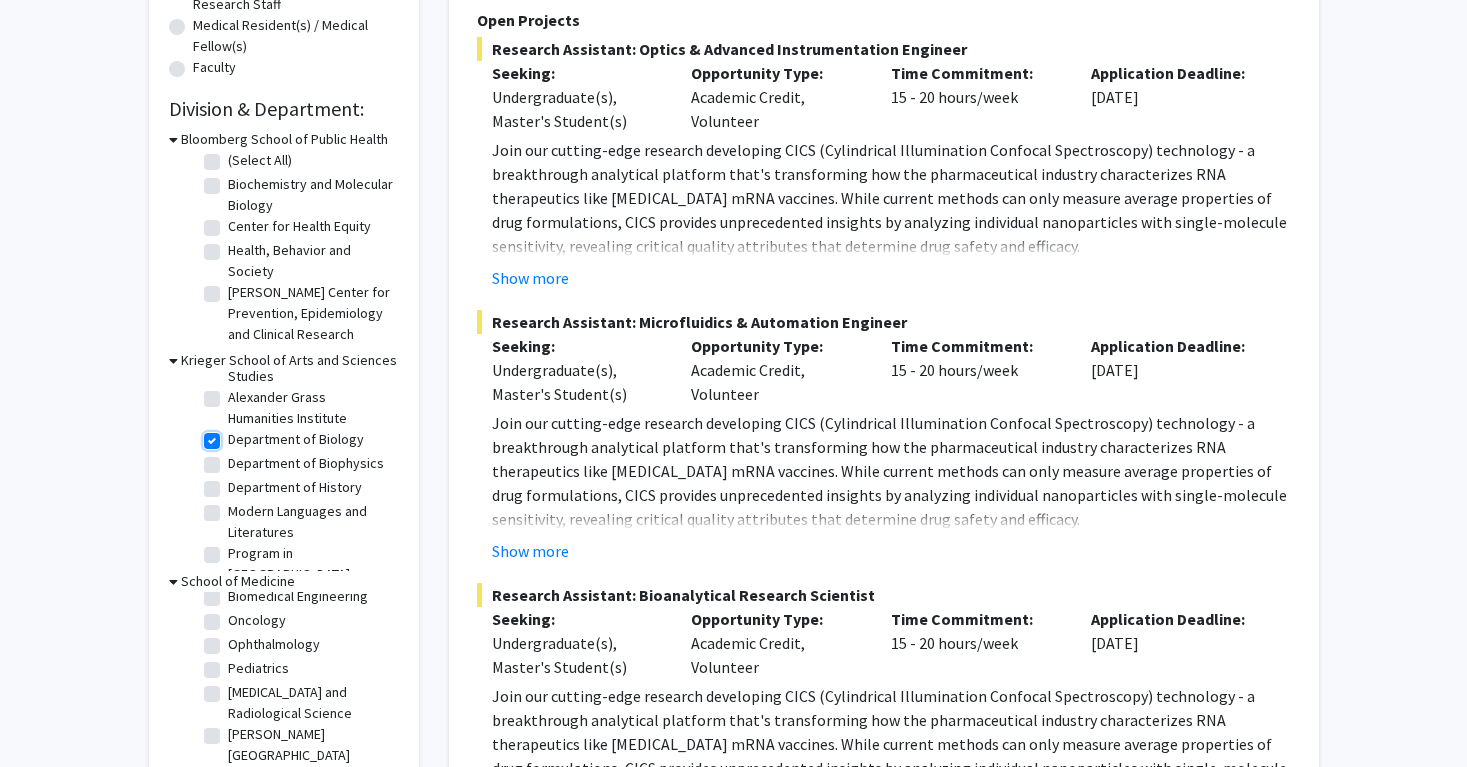 checkbox on "true" 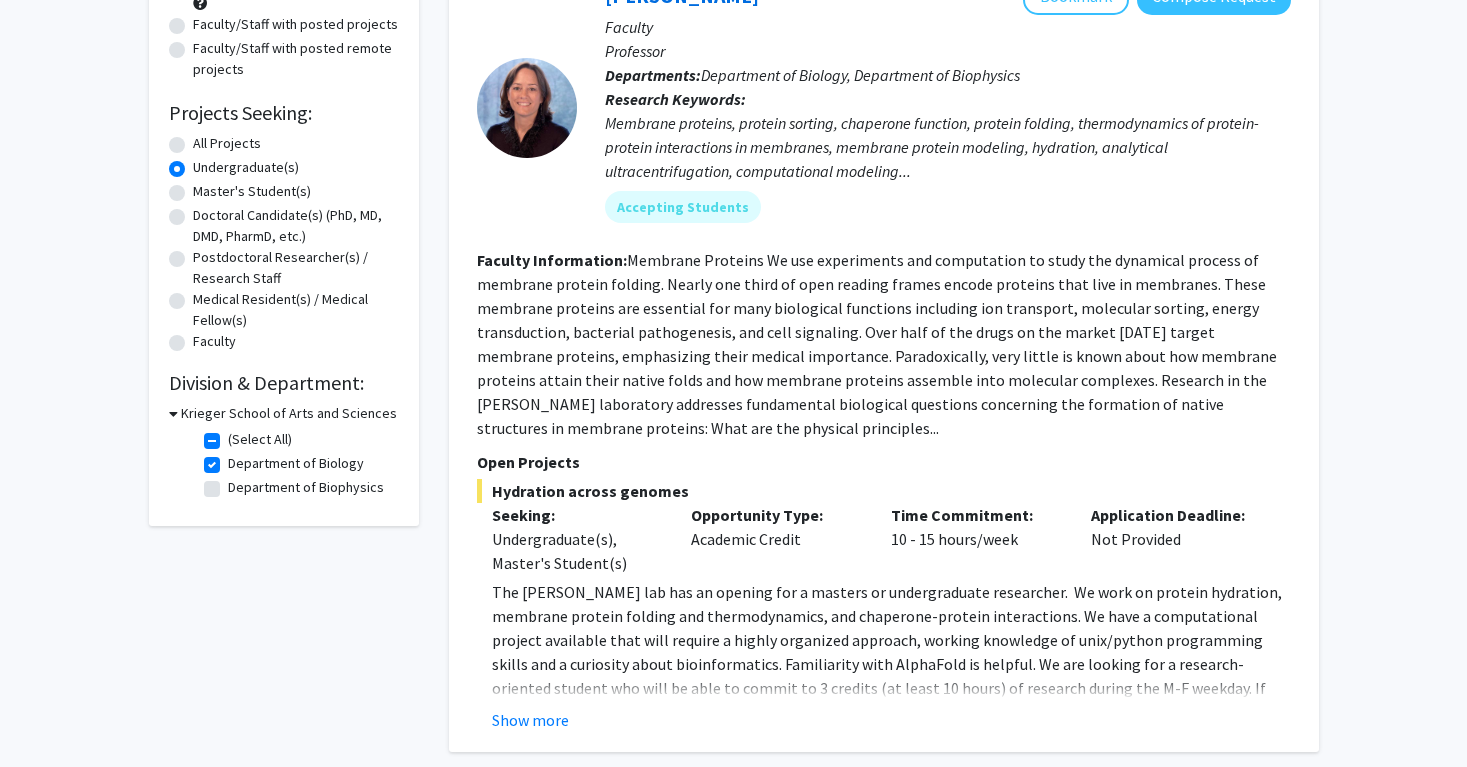 scroll, scrollTop: 451, scrollLeft: 0, axis: vertical 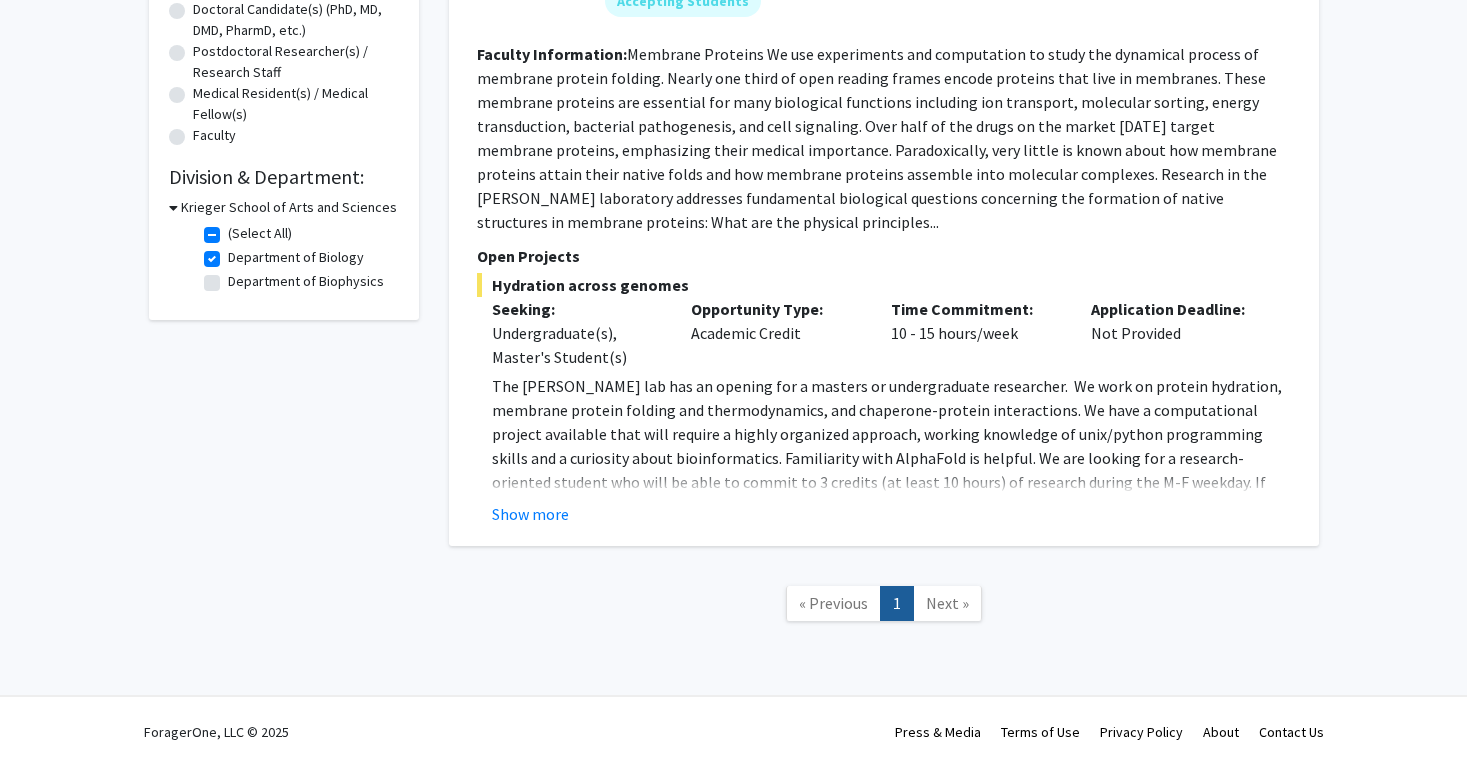 click on "Next »" 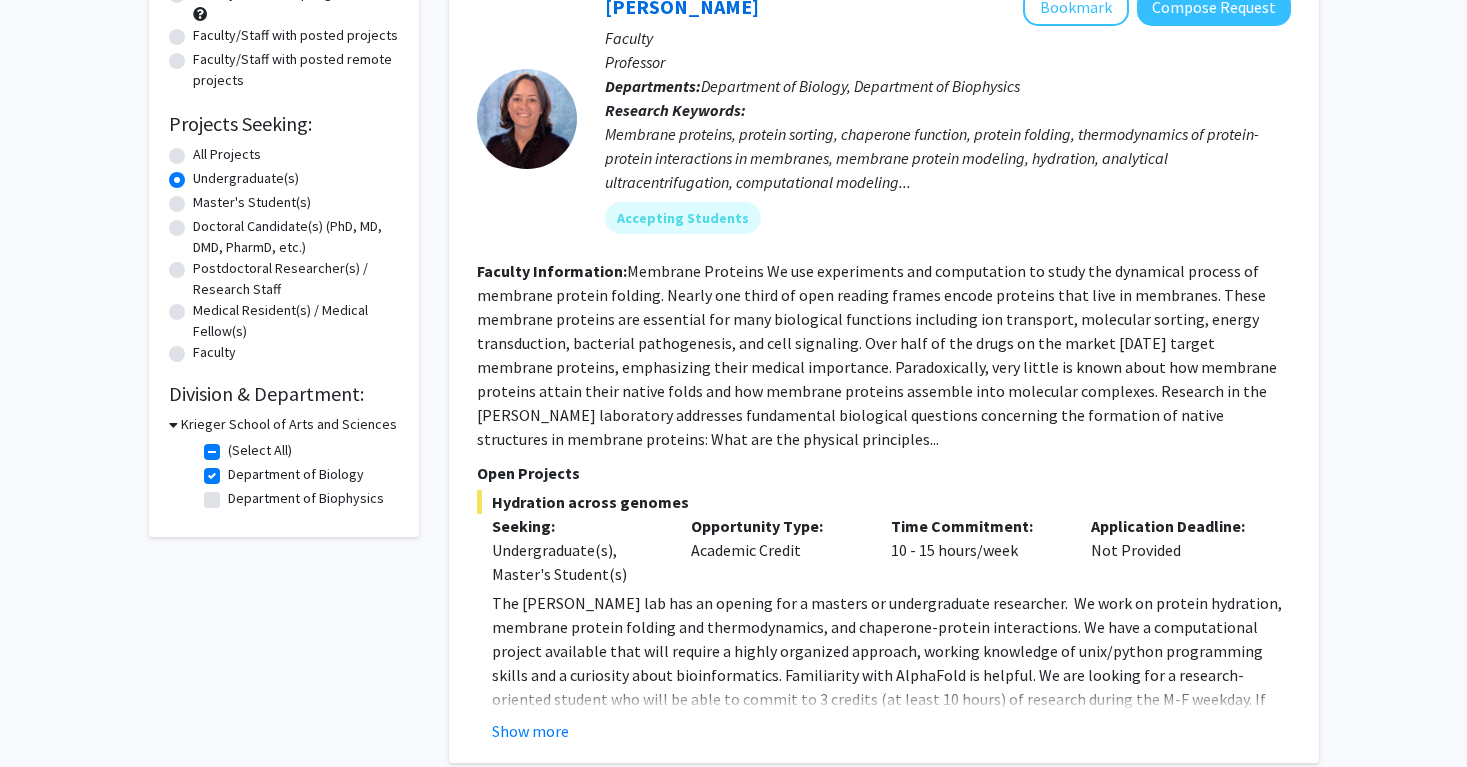 scroll, scrollTop: 249, scrollLeft: 0, axis: vertical 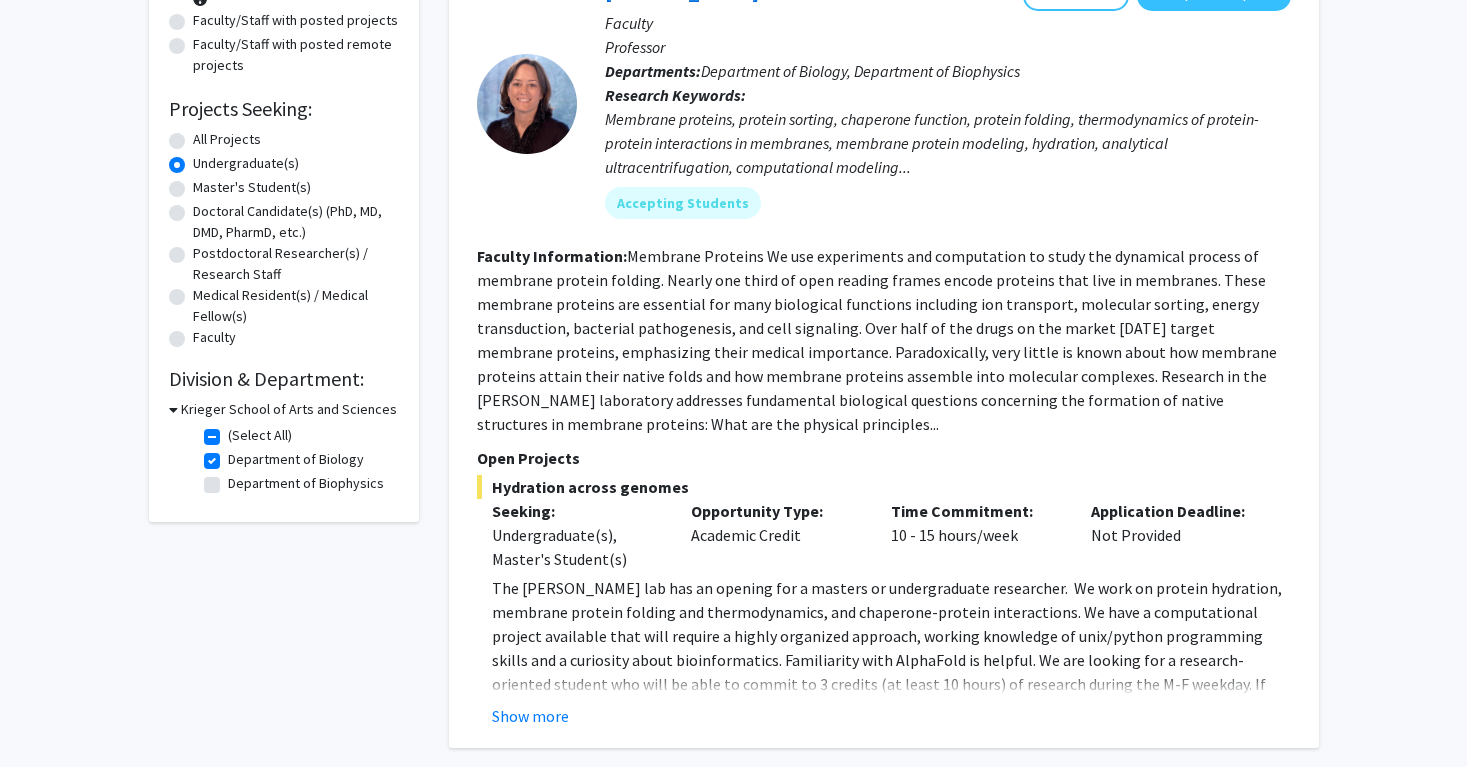 click on "Department of Biology" 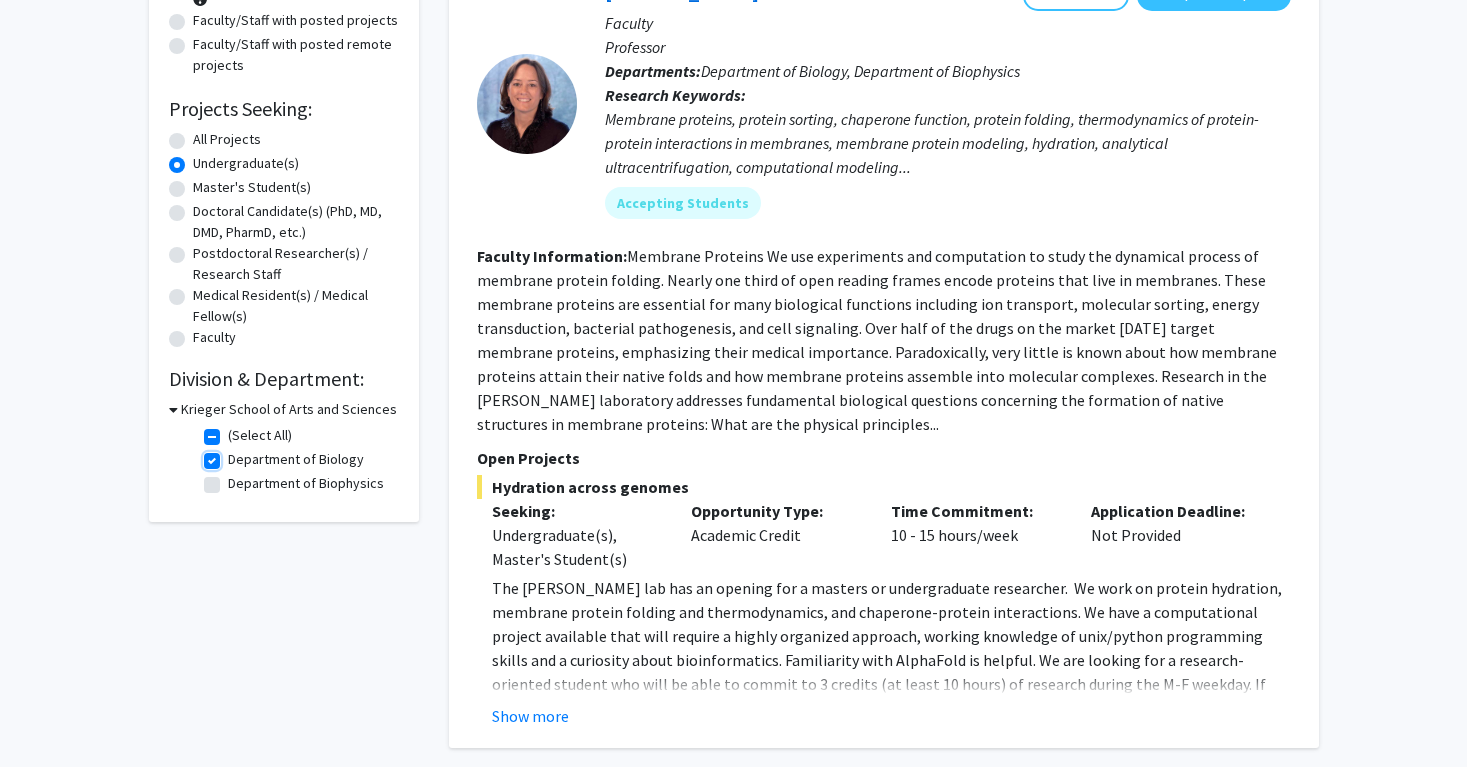 click on "Department of Biology" at bounding box center [234, 455] 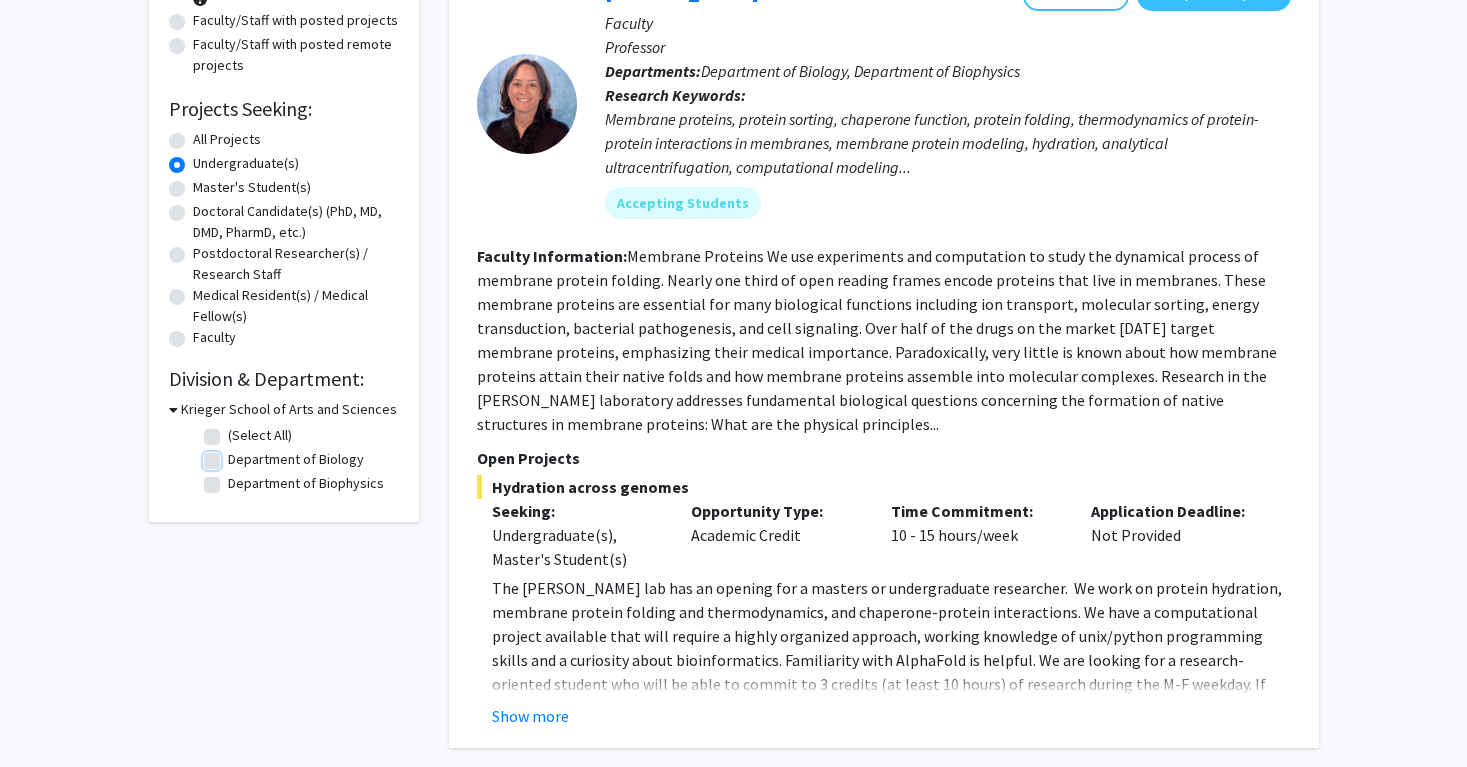 checkbox on "false" 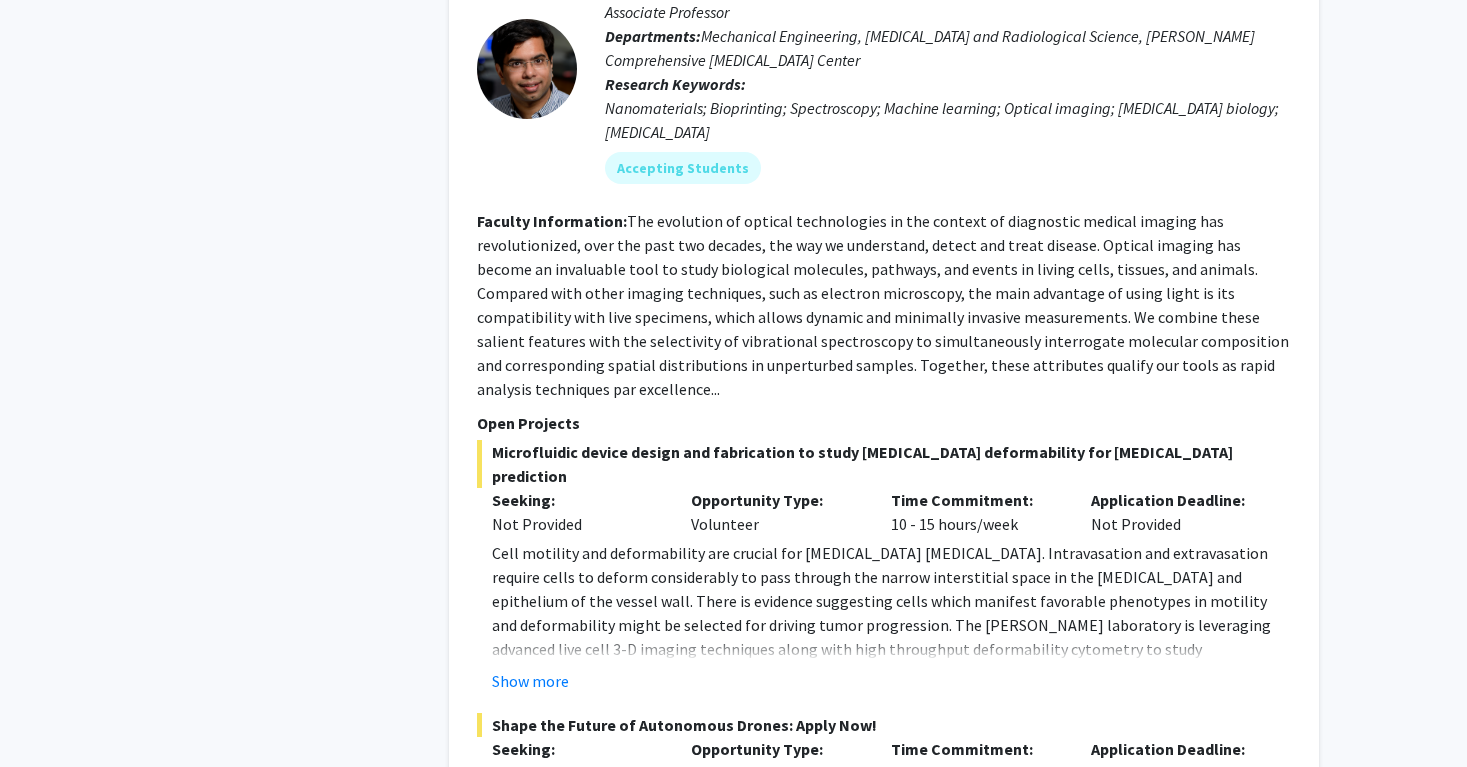 scroll, scrollTop: 4036, scrollLeft: 0, axis: vertical 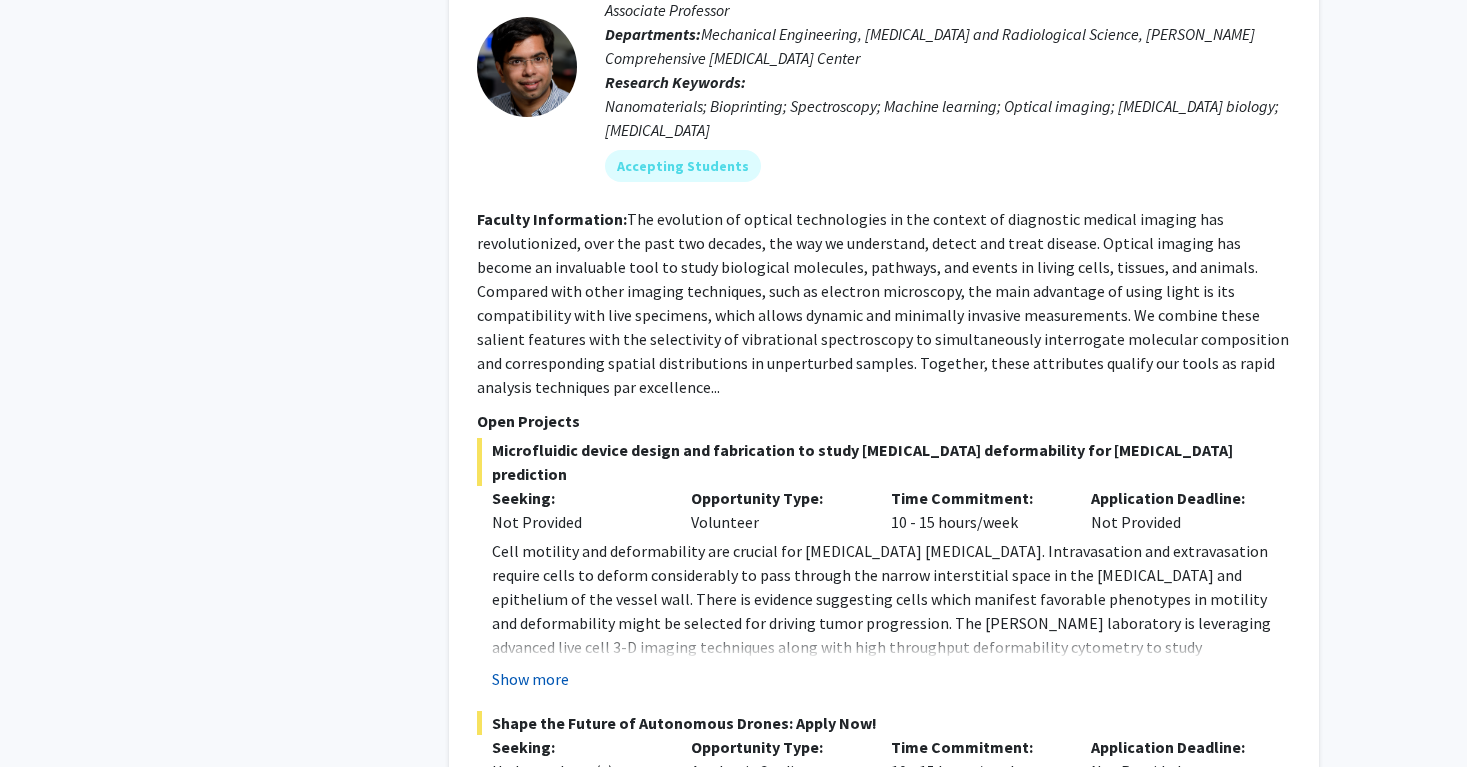 click on "Show more" 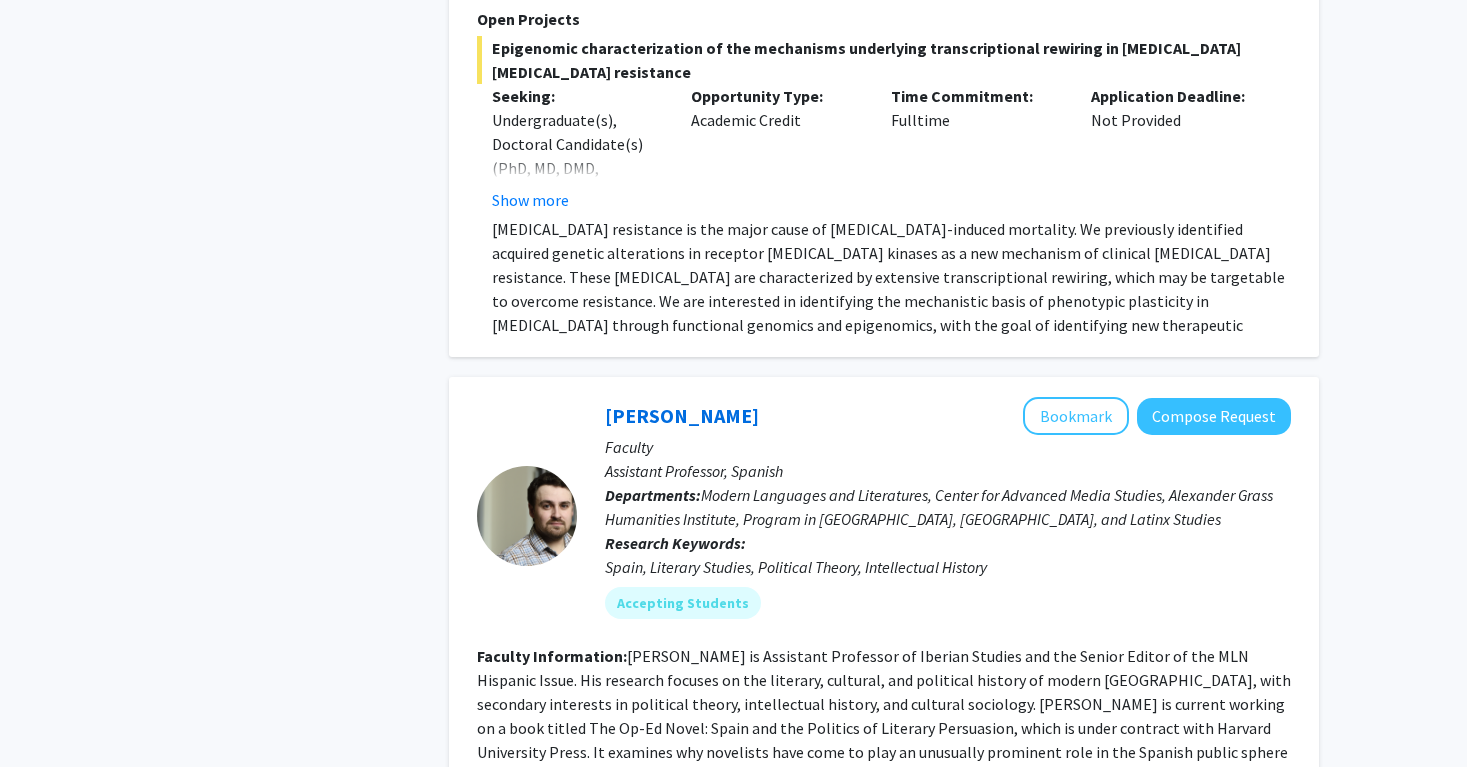 scroll, scrollTop: 5806, scrollLeft: 0, axis: vertical 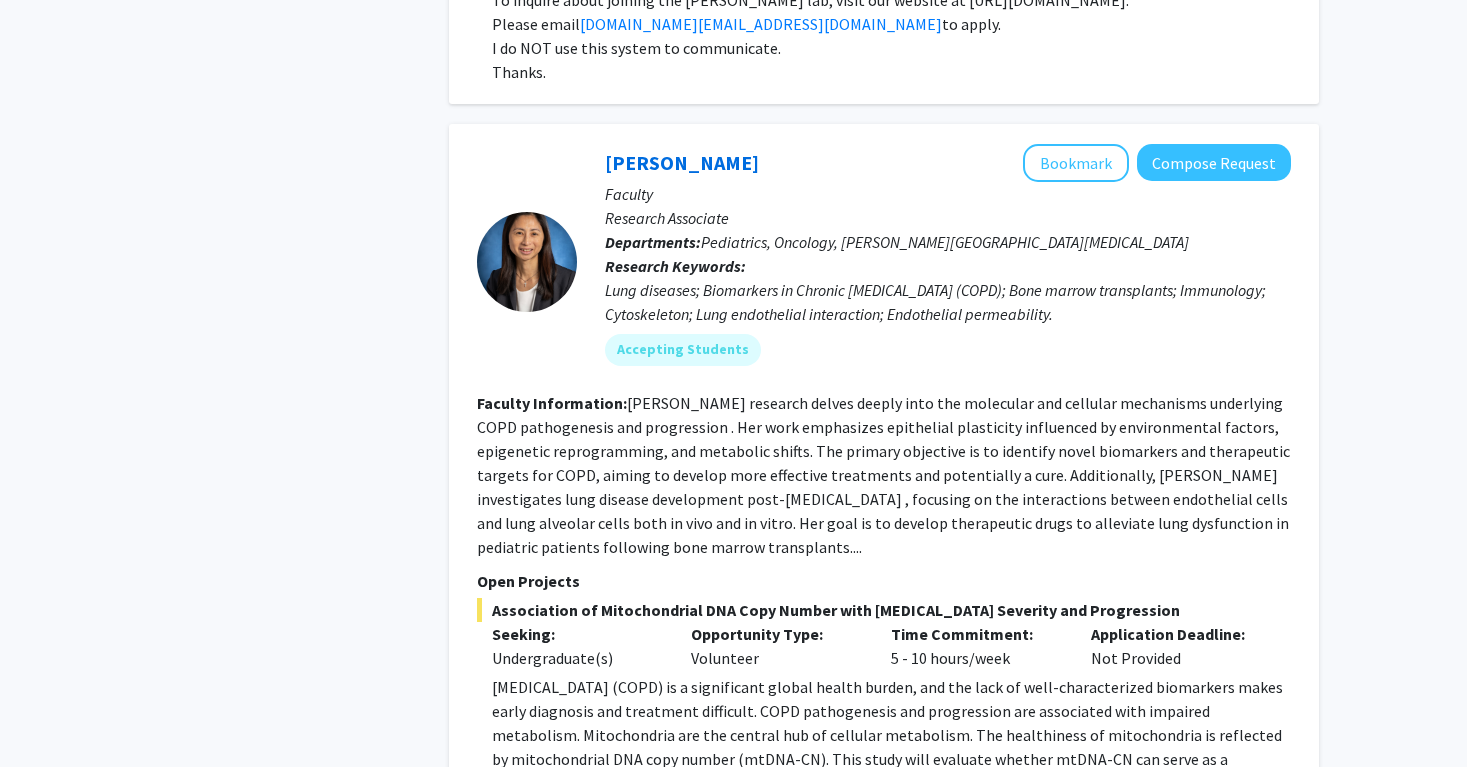 click on "Show more" 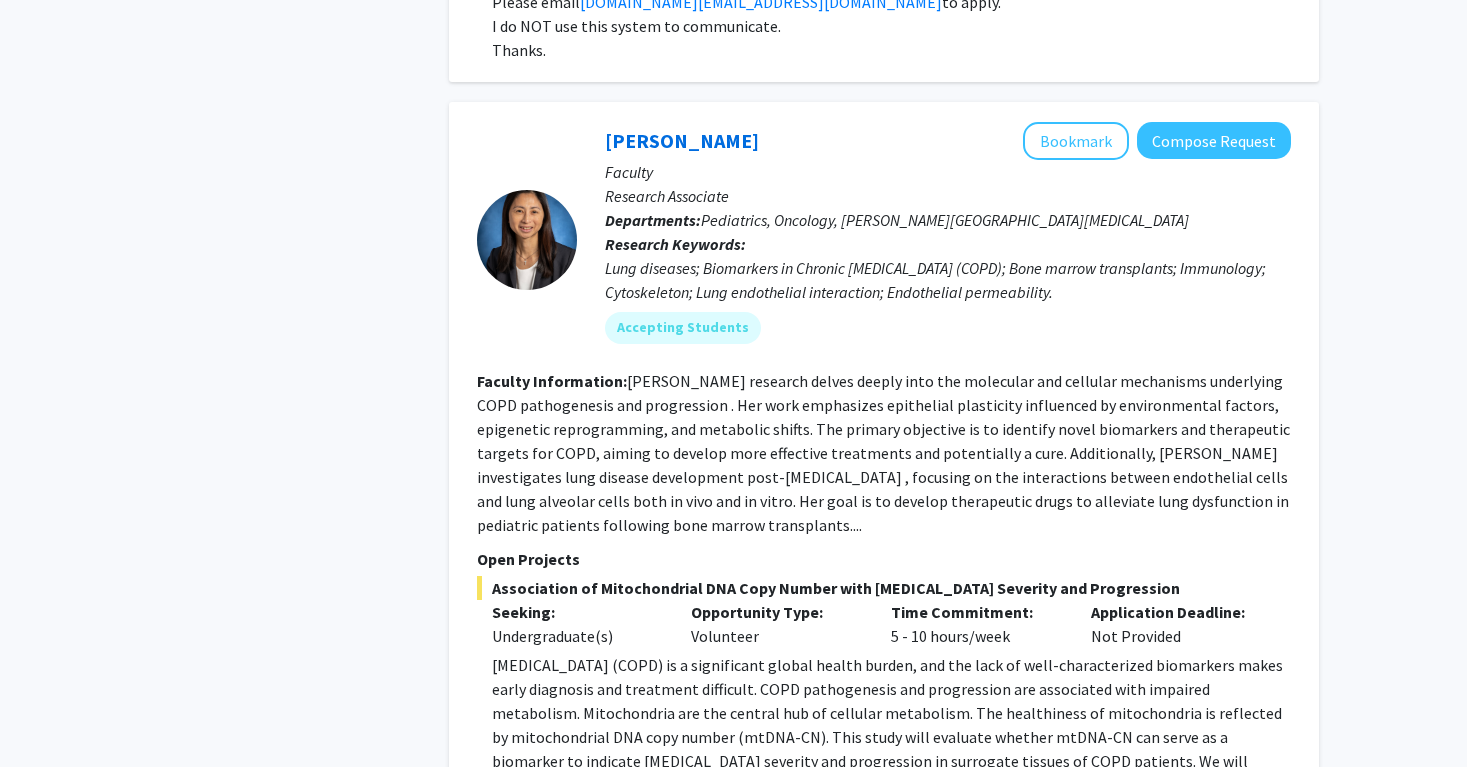scroll, scrollTop: 7602, scrollLeft: 0, axis: vertical 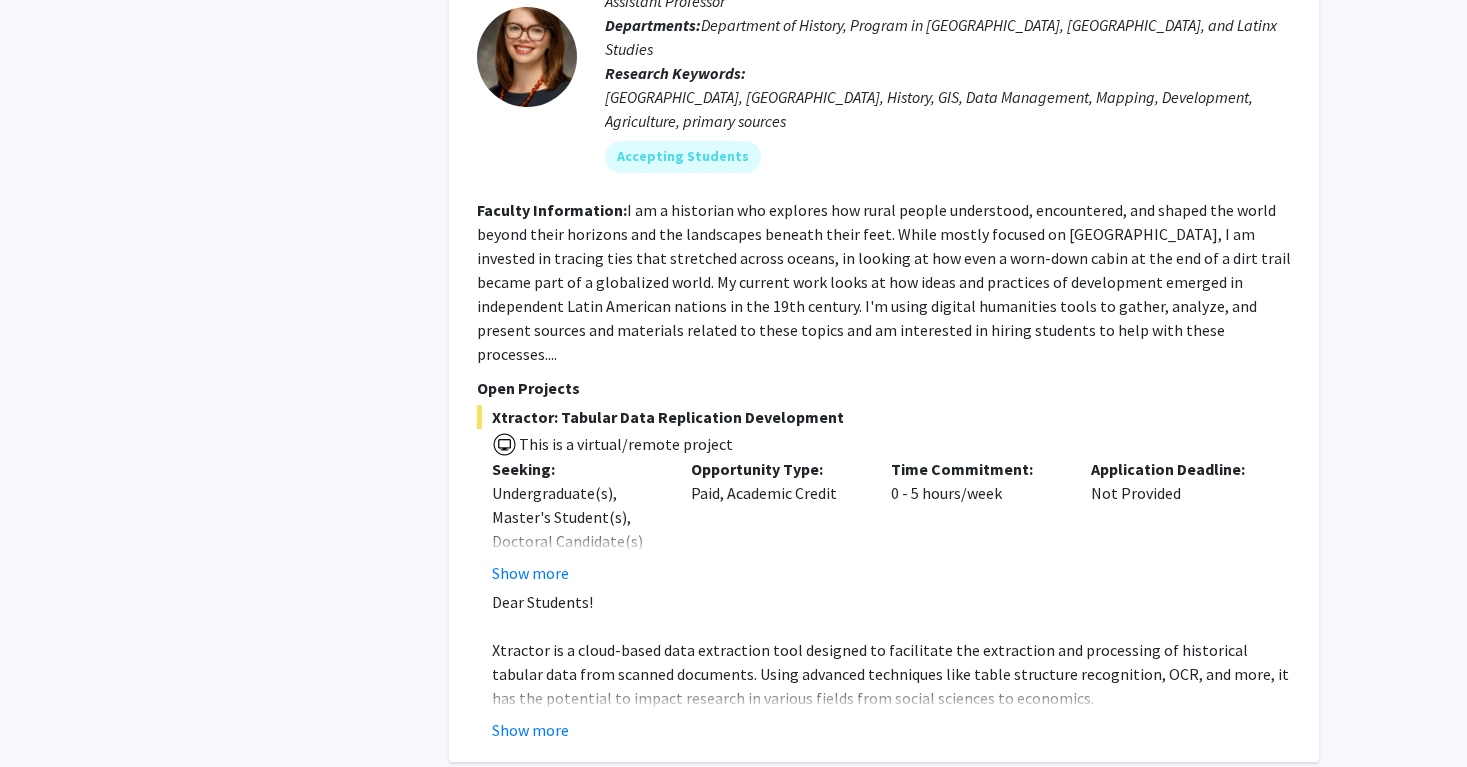 click on "2" 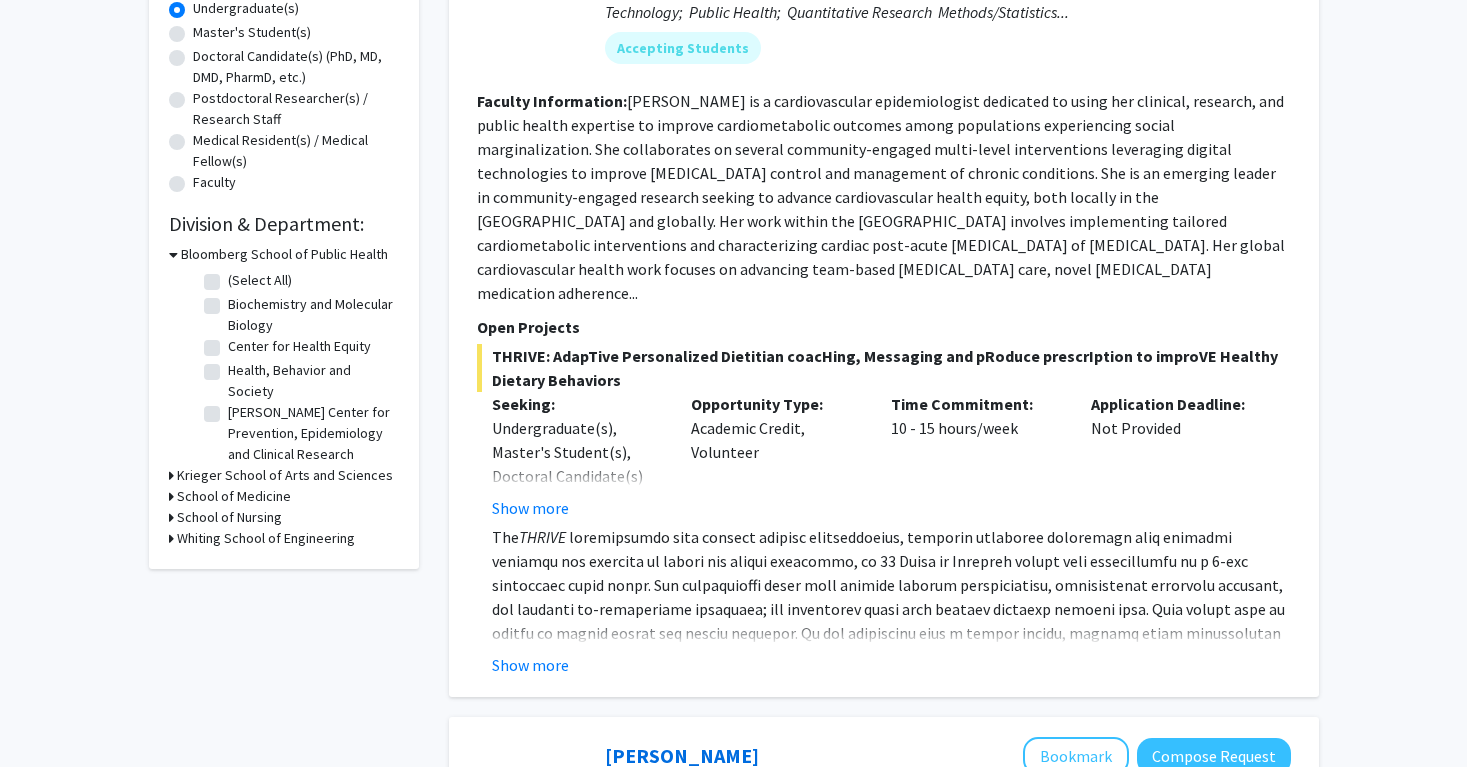 scroll, scrollTop: 431, scrollLeft: 0, axis: vertical 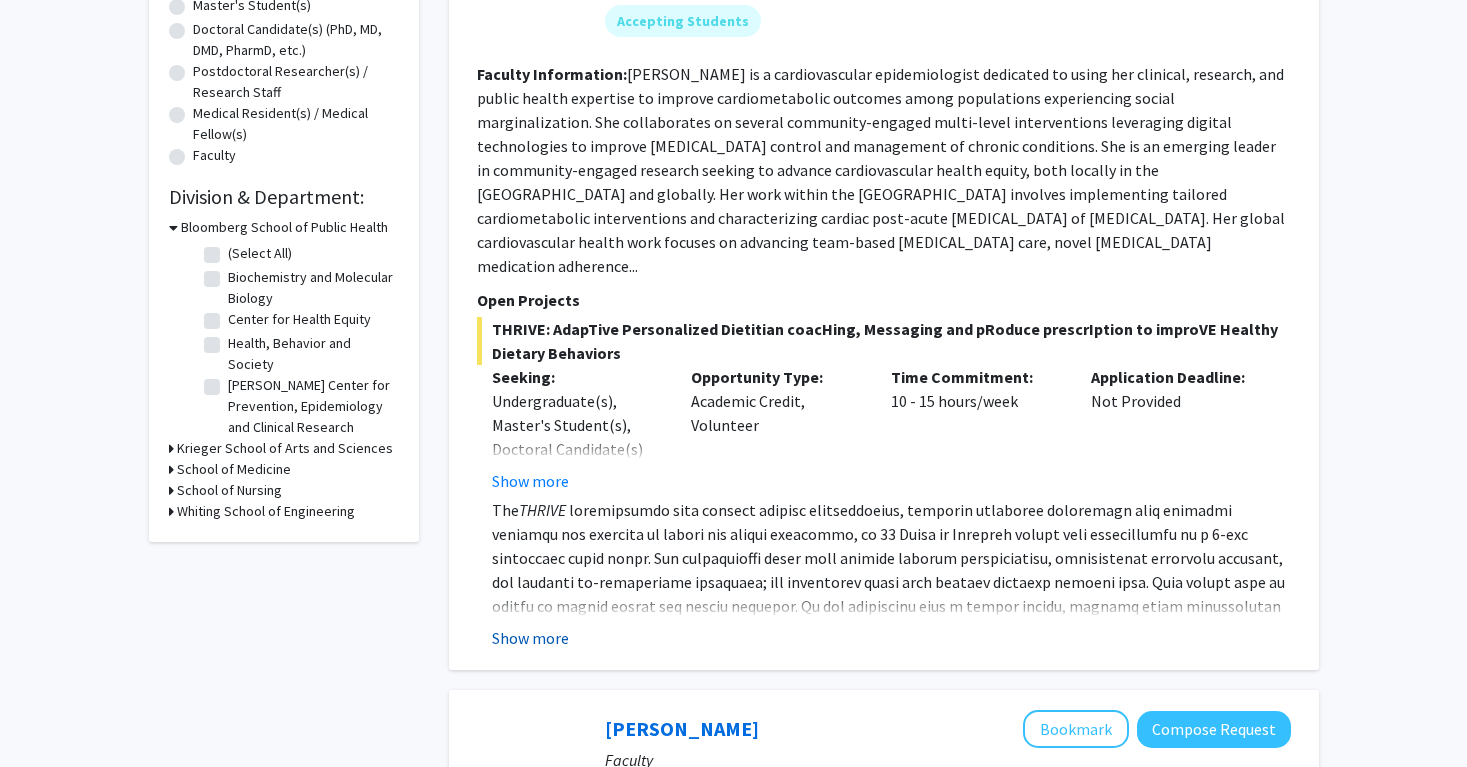click on "Show more" 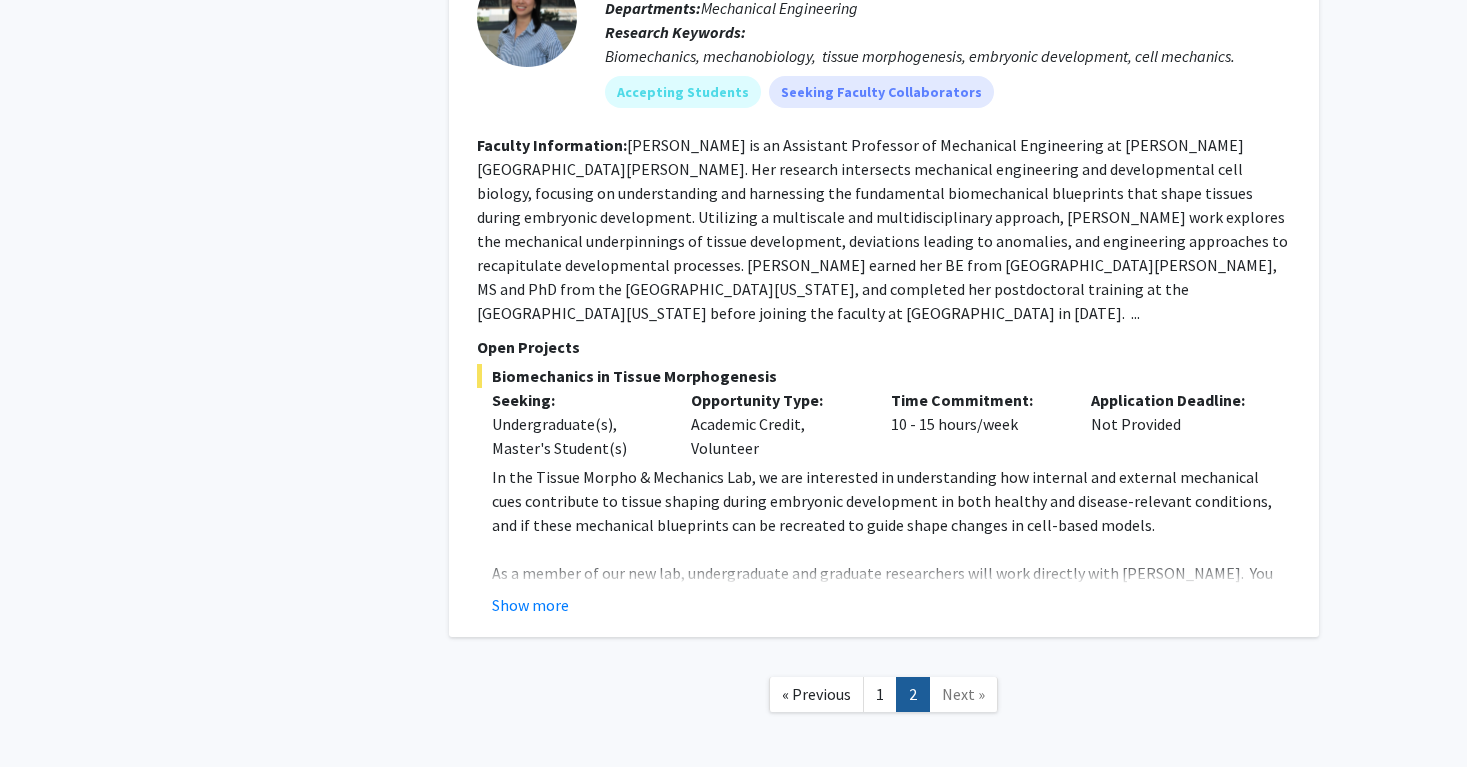 scroll, scrollTop: 1370, scrollLeft: 0, axis: vertical 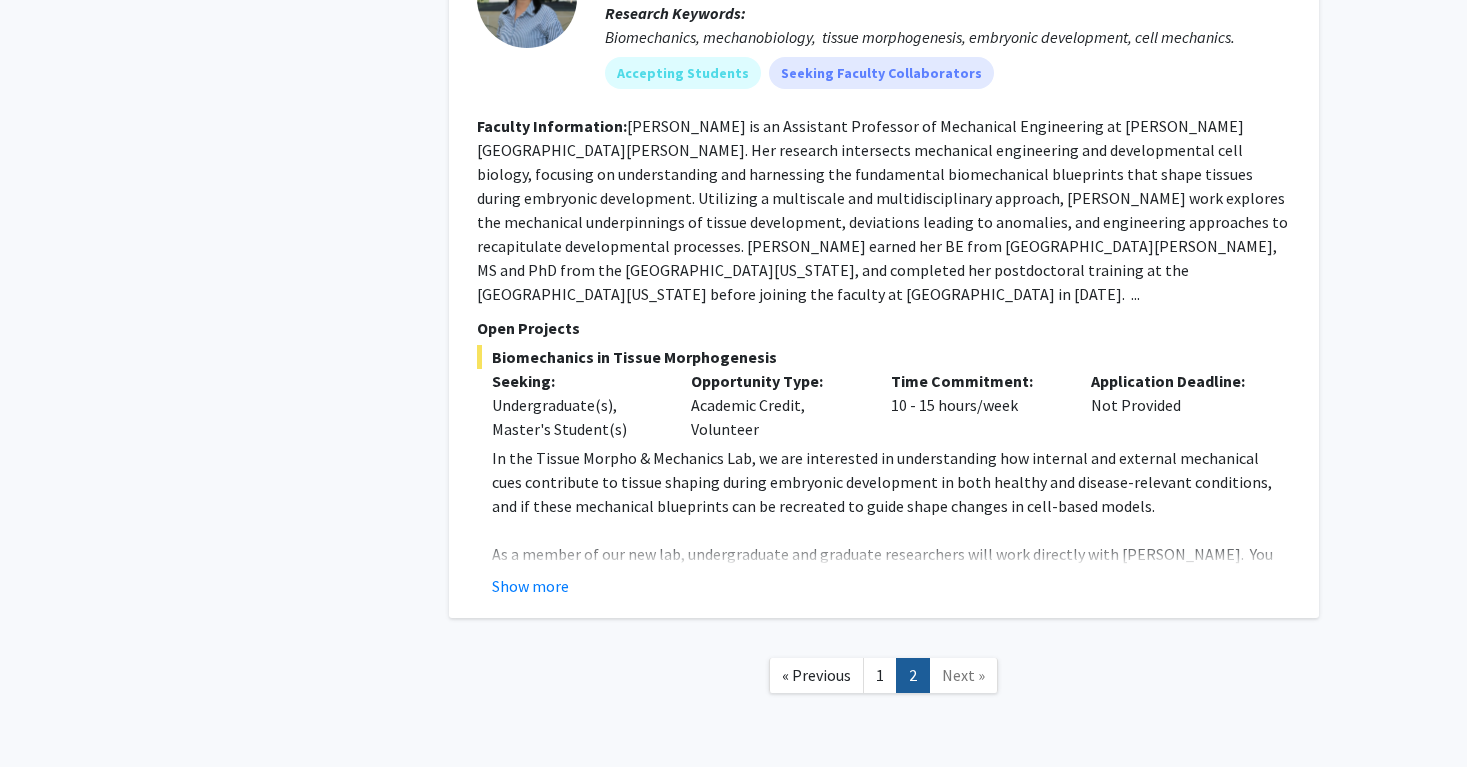 click on "[PERSON_NAME]   Bookmark
Compose Request  Faculty Assistant Professor Departments:  Mechanical Engineering Research Keywords:  Biomechanics, mechanobiology,  tissue morphogenesis, embryonic development, cell mechanics. Accepting Students  Seeking Faculty Collaborators Faculty Information:  Open Projects  Biomechanics in Tissue Morphogenesis   Seeking: Undergraduate(s), Master's Student(s) Opportunity Type:  Academic Credit, Volunteer  Time Commitment:  10 - 15 hours/week  Application Deadline:  Not Provided  In the Tissue Morpho & Mechanics Lab, we are interested in understanding how internal and external mechanical cues contribute to tissue shaping during embryonic development in both healthy and disease-relevant conditions, and if these mechanical blueprints can be recreated to guide shape changes in cell-based models. We strive to support the professional development of all of our lab members. Our research spans three areas: Required qualifications and skills: To apply Show more" 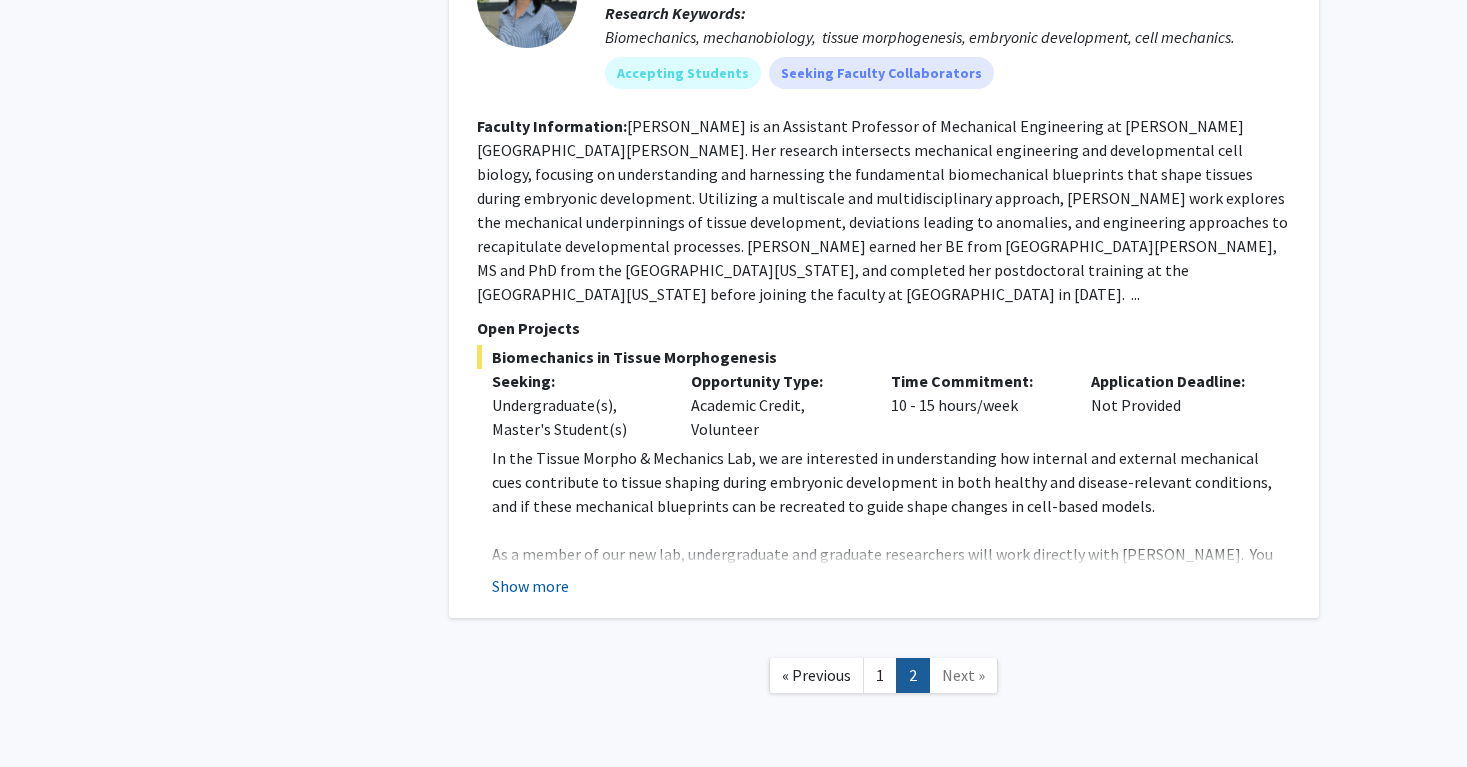 click on "Show more" 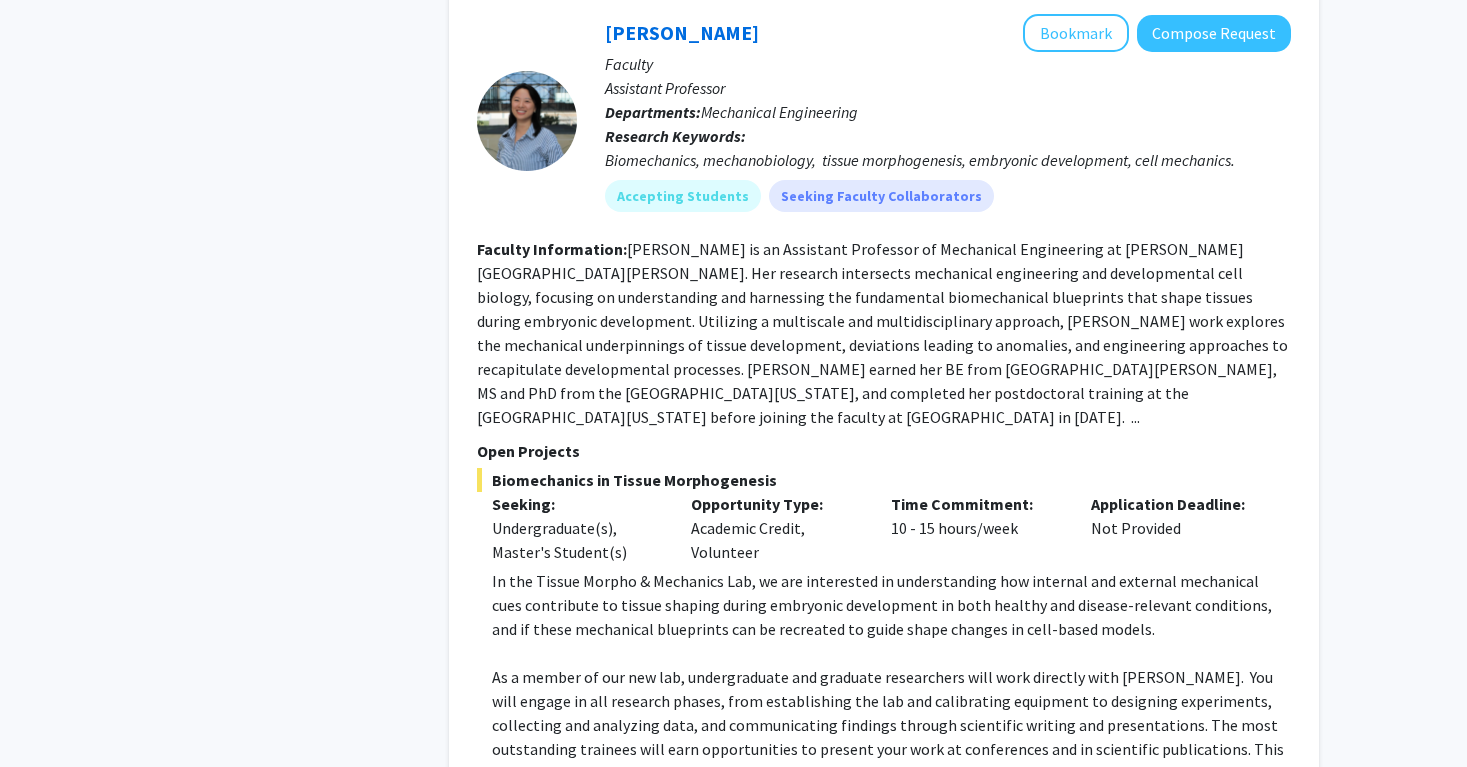 scroll, scrollTop: 1249, scrollLeft: 0, axis: vertical 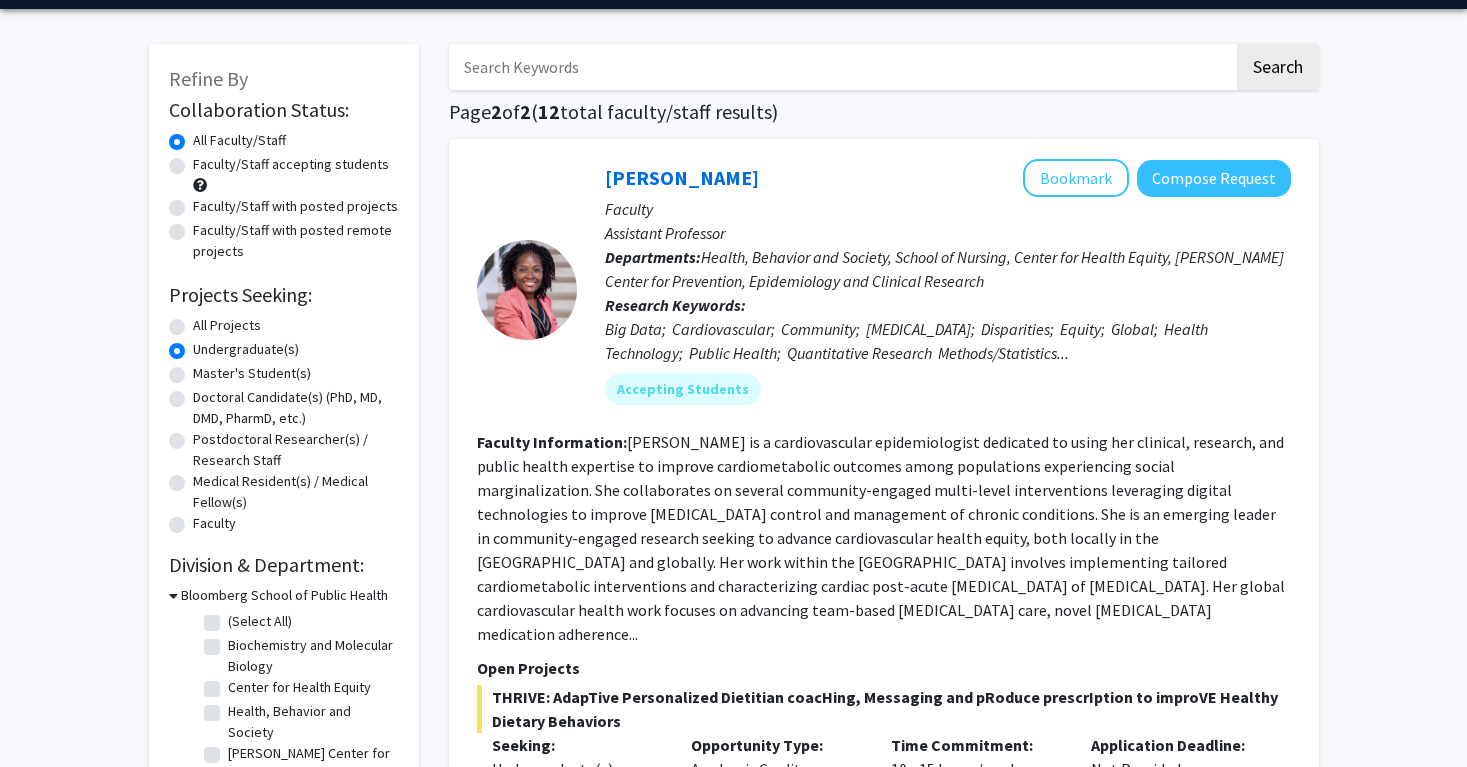 click on "All Projects" 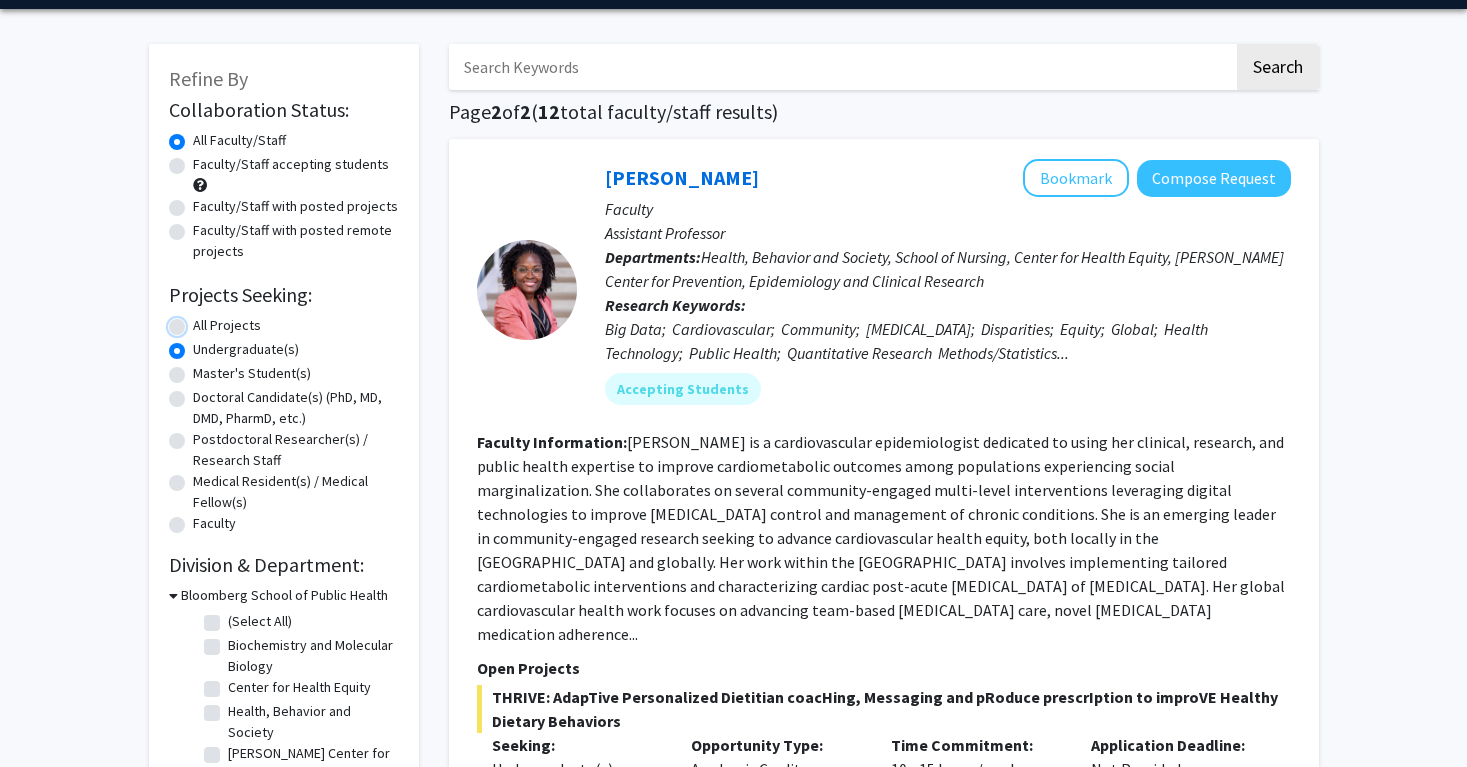 click on "All Projects" at bounding box center (199, 321) 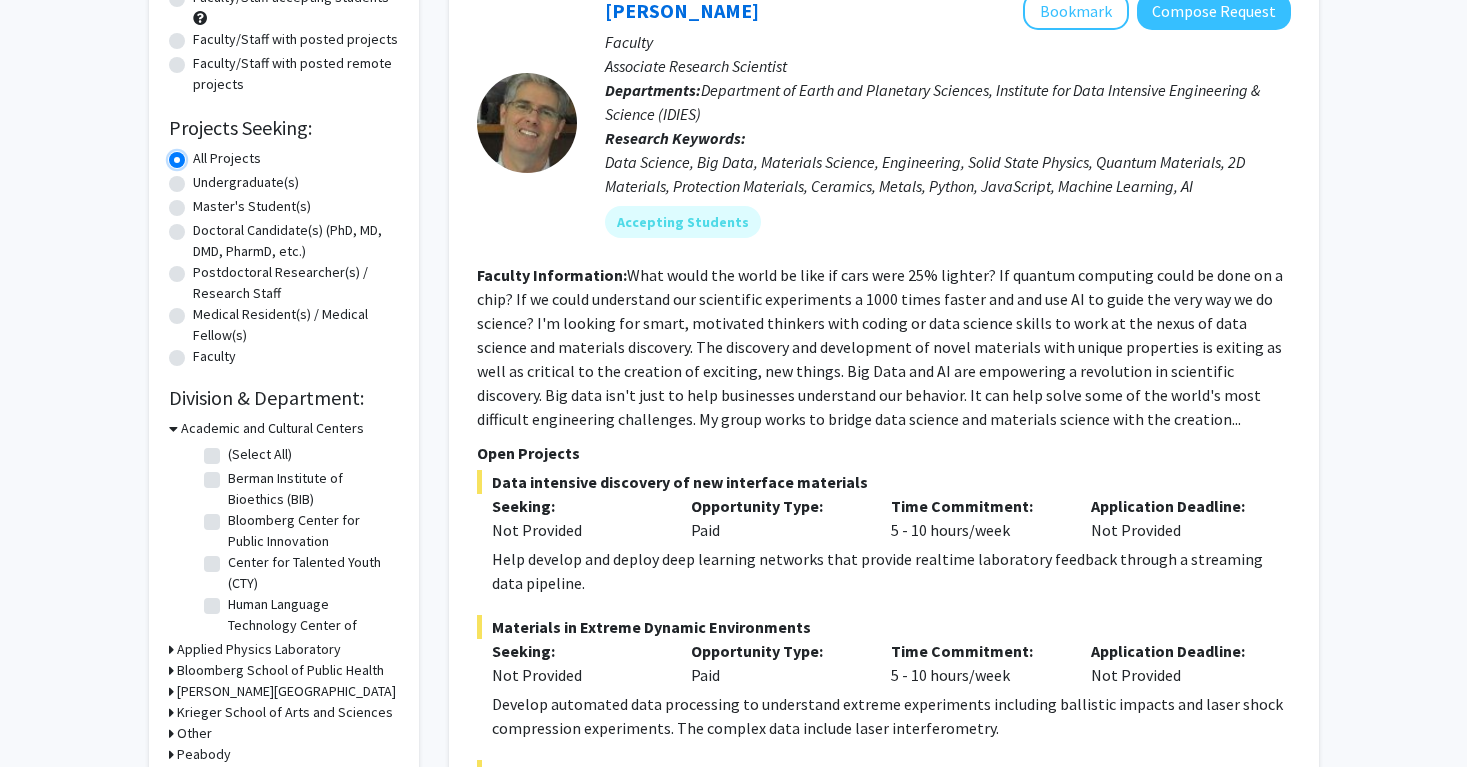 scroll, scrollTop: 155, scrollLeft: 0, axis: vertical 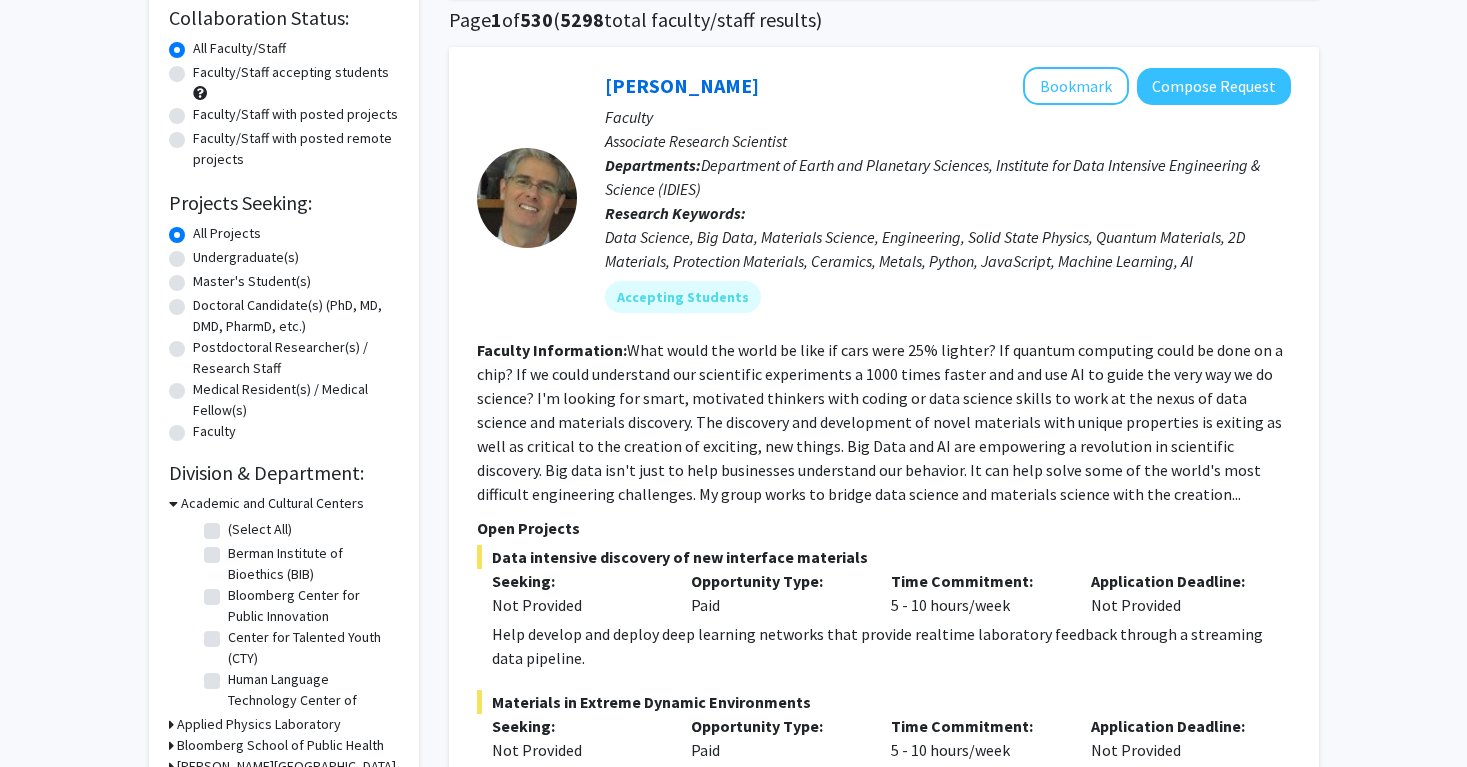 click on "Undergraduate(s)" 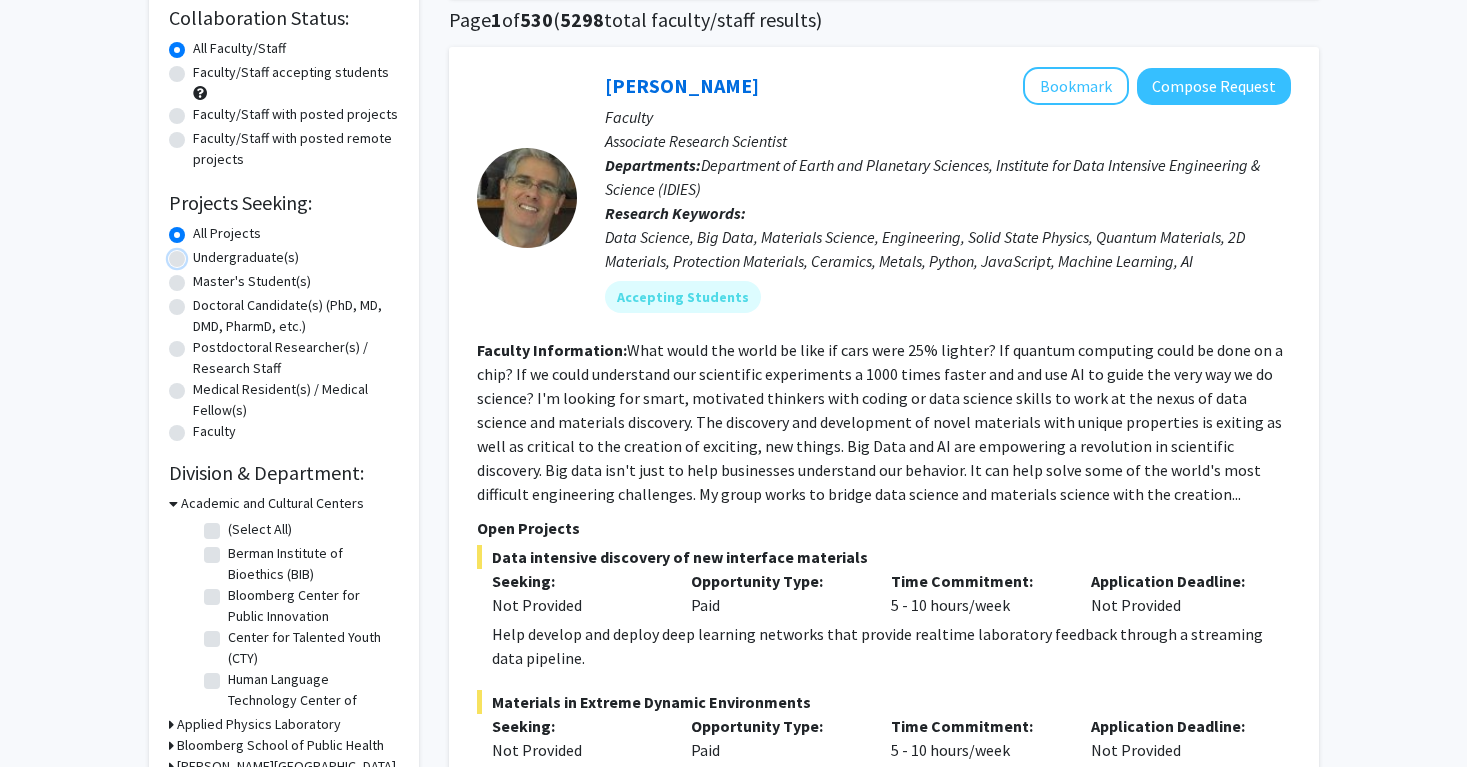 click on "Undergraduate(s)" at bounding box center (199, 253) 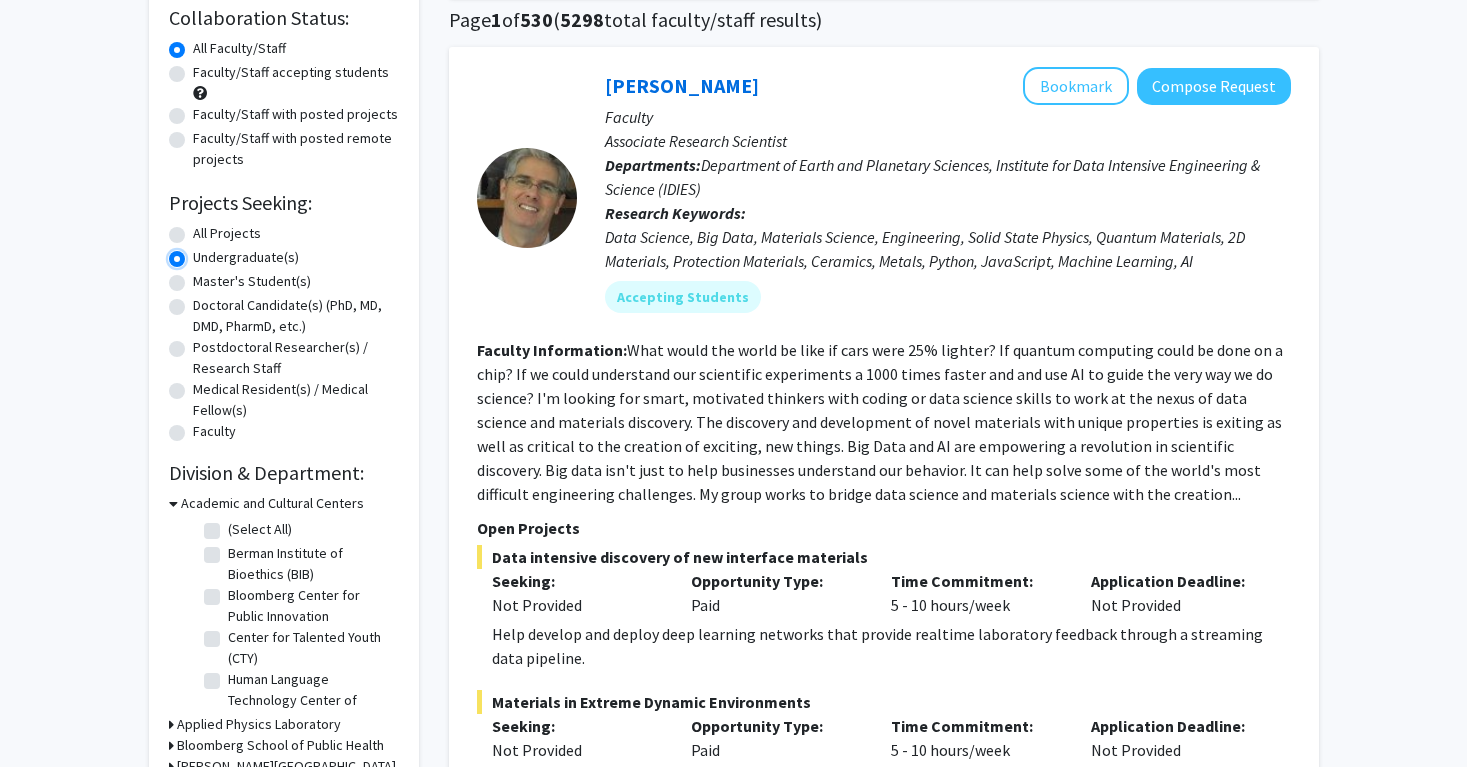 scroll, scrollTop: 0, scrollLeft: 0, axis: both 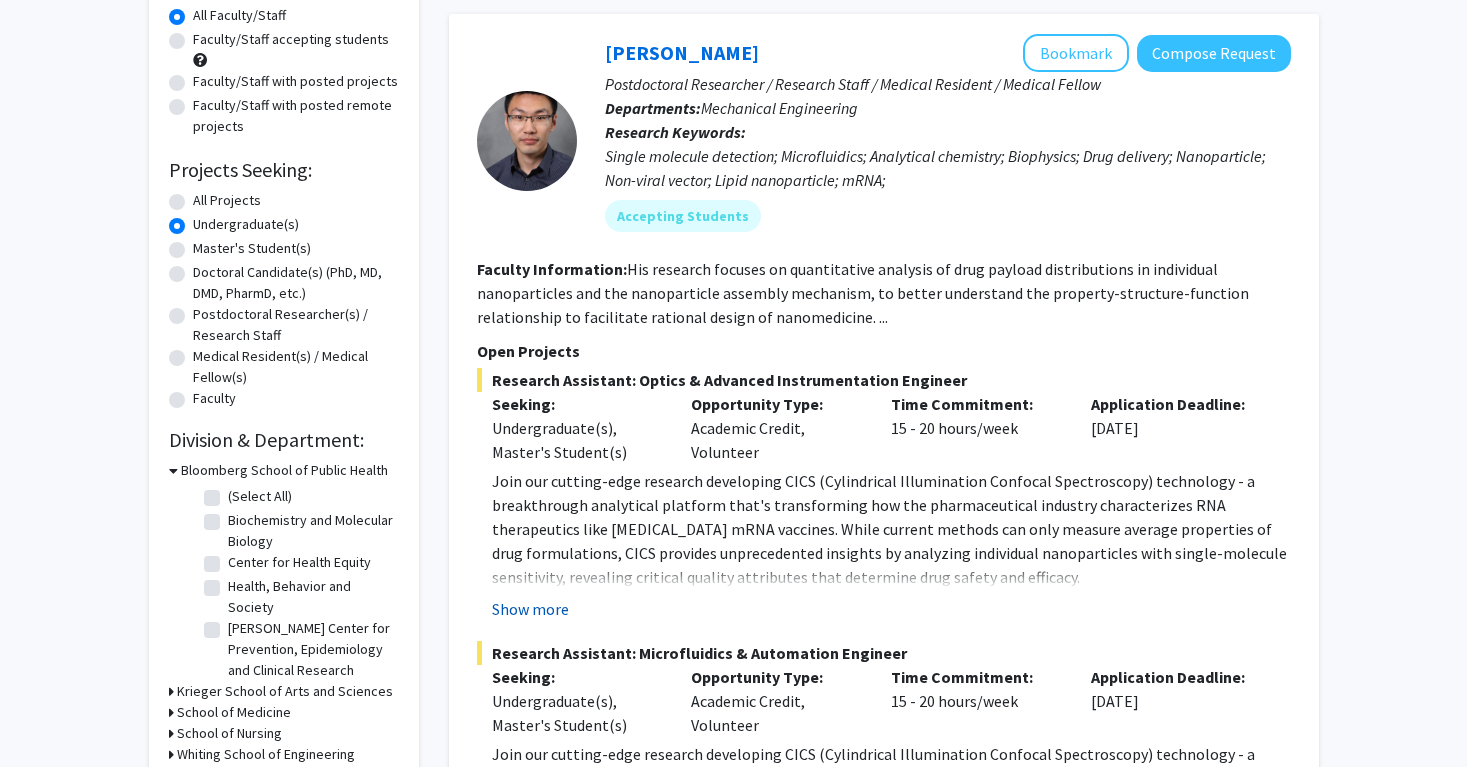 click on "Show more" 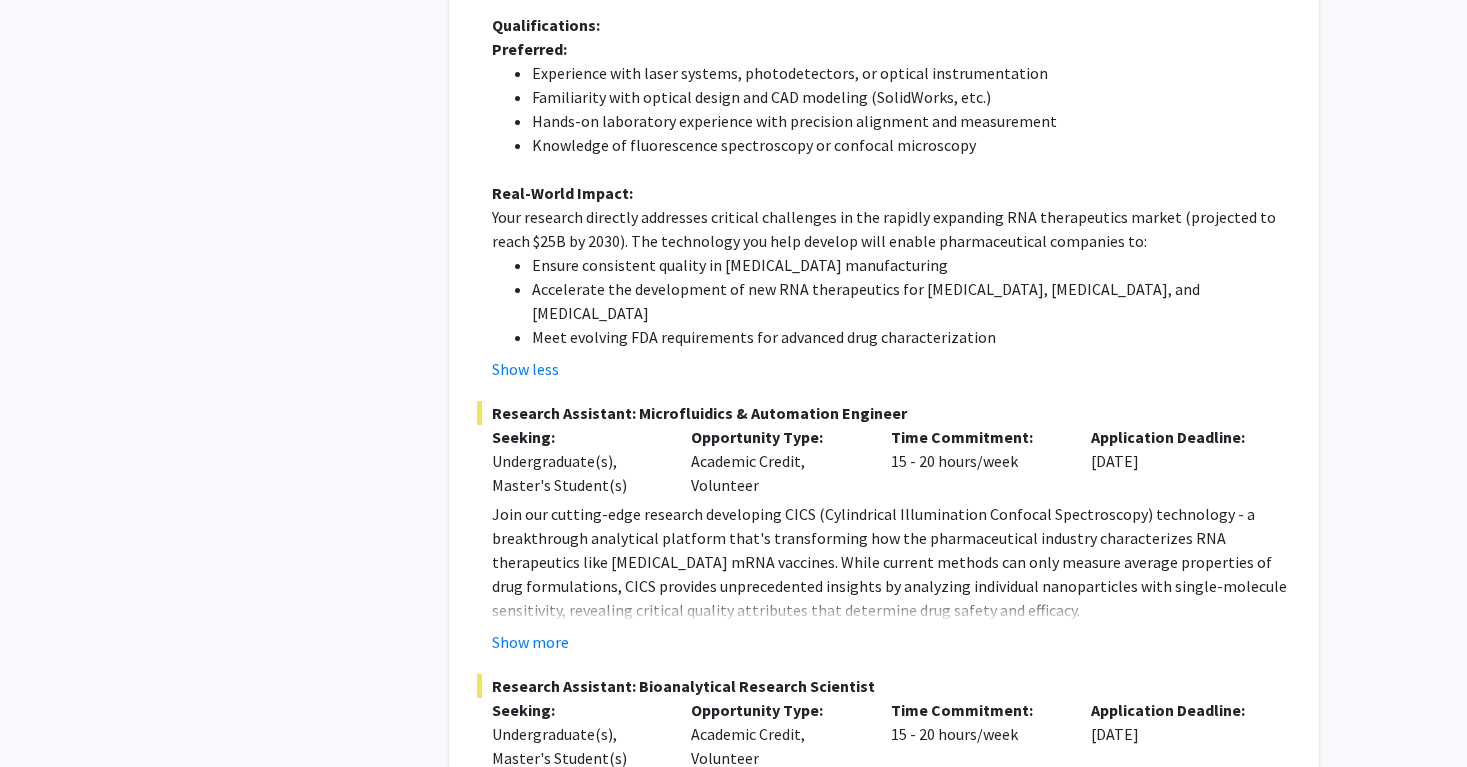 scroll, scrollTop: 1110, scrollLeft: 0, axis: vertical 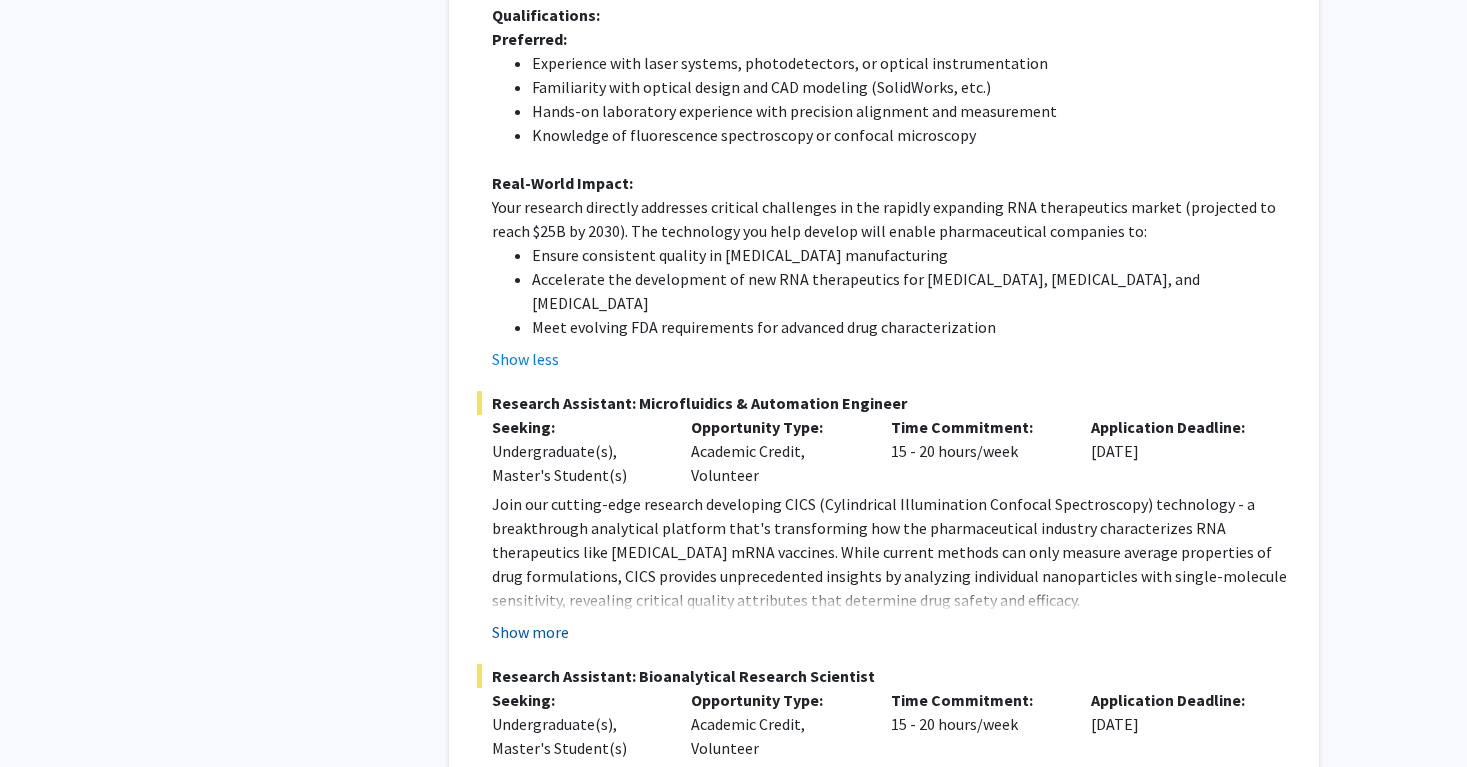 click on "Show more" 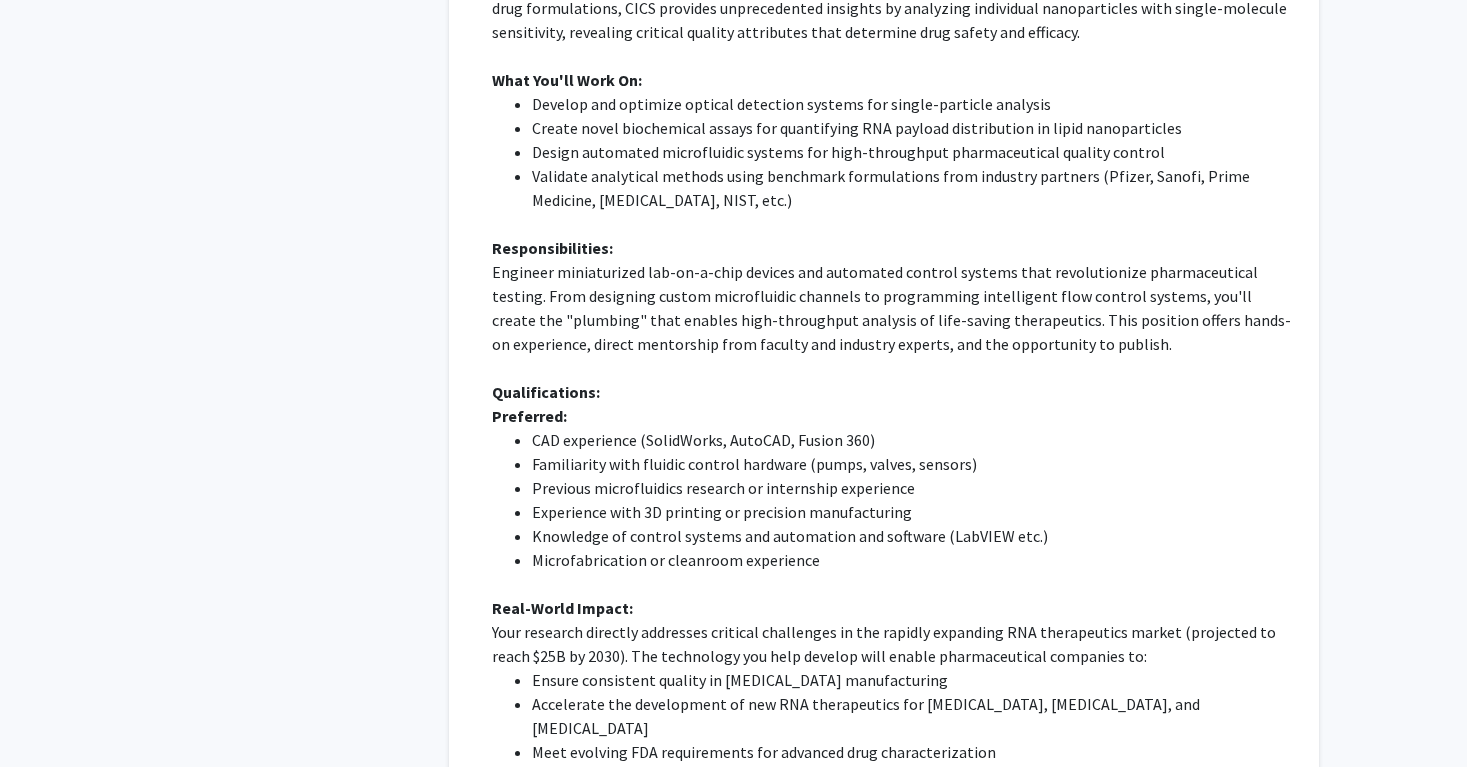 scroll, scrollTop: 2087, scrollLeft: 0, axis: vertical 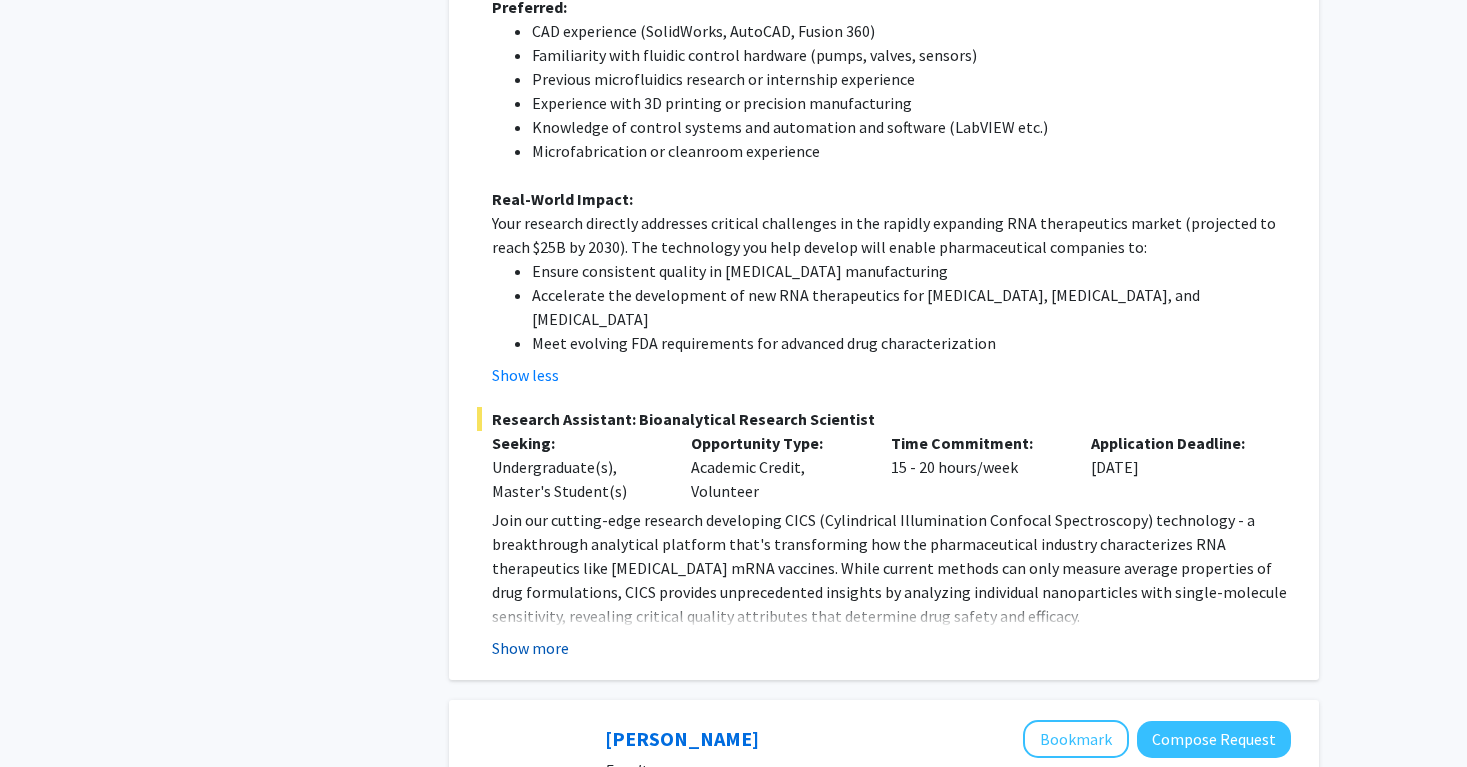 click on "Show more" 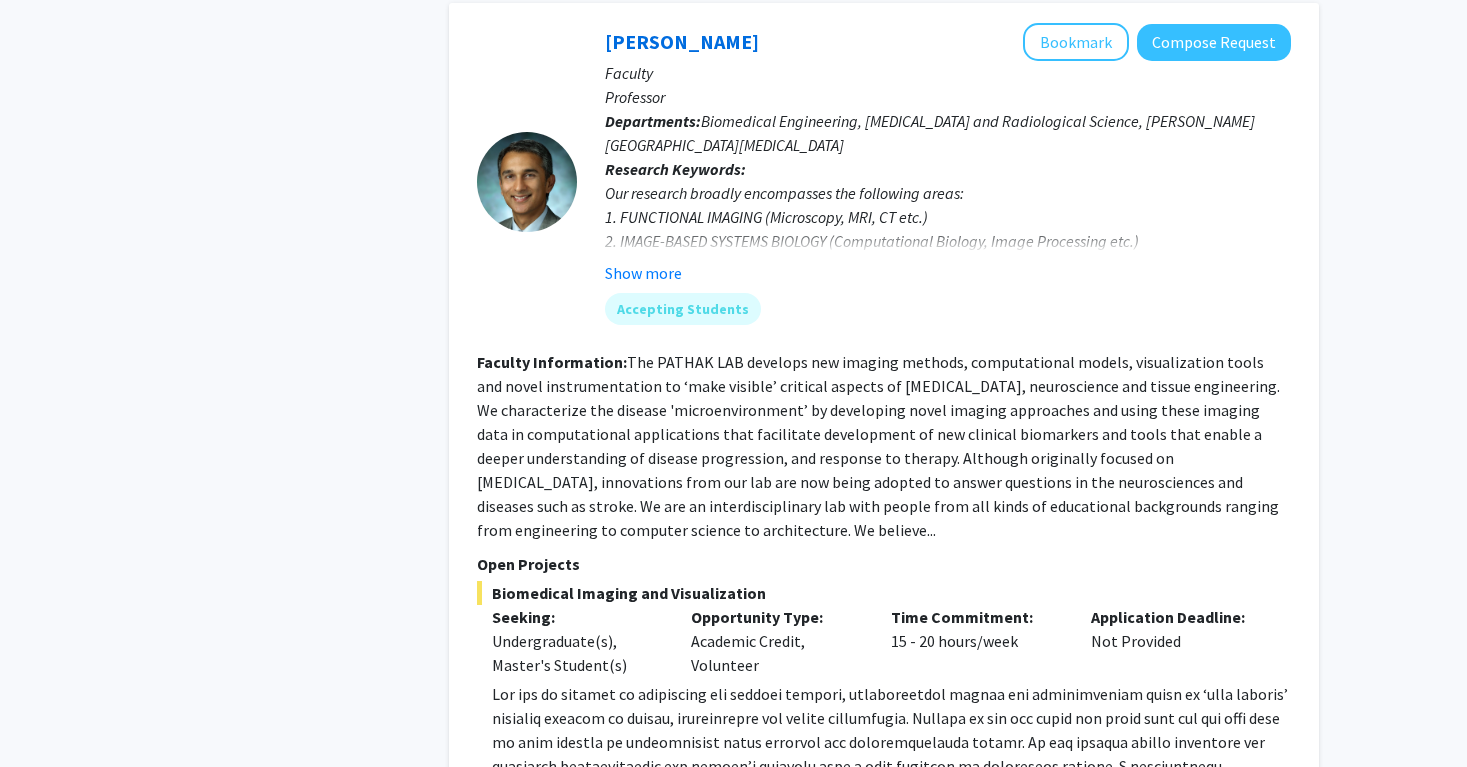 scroll, scrollTop: 3610, scrollLeft: 0, axis: vertical 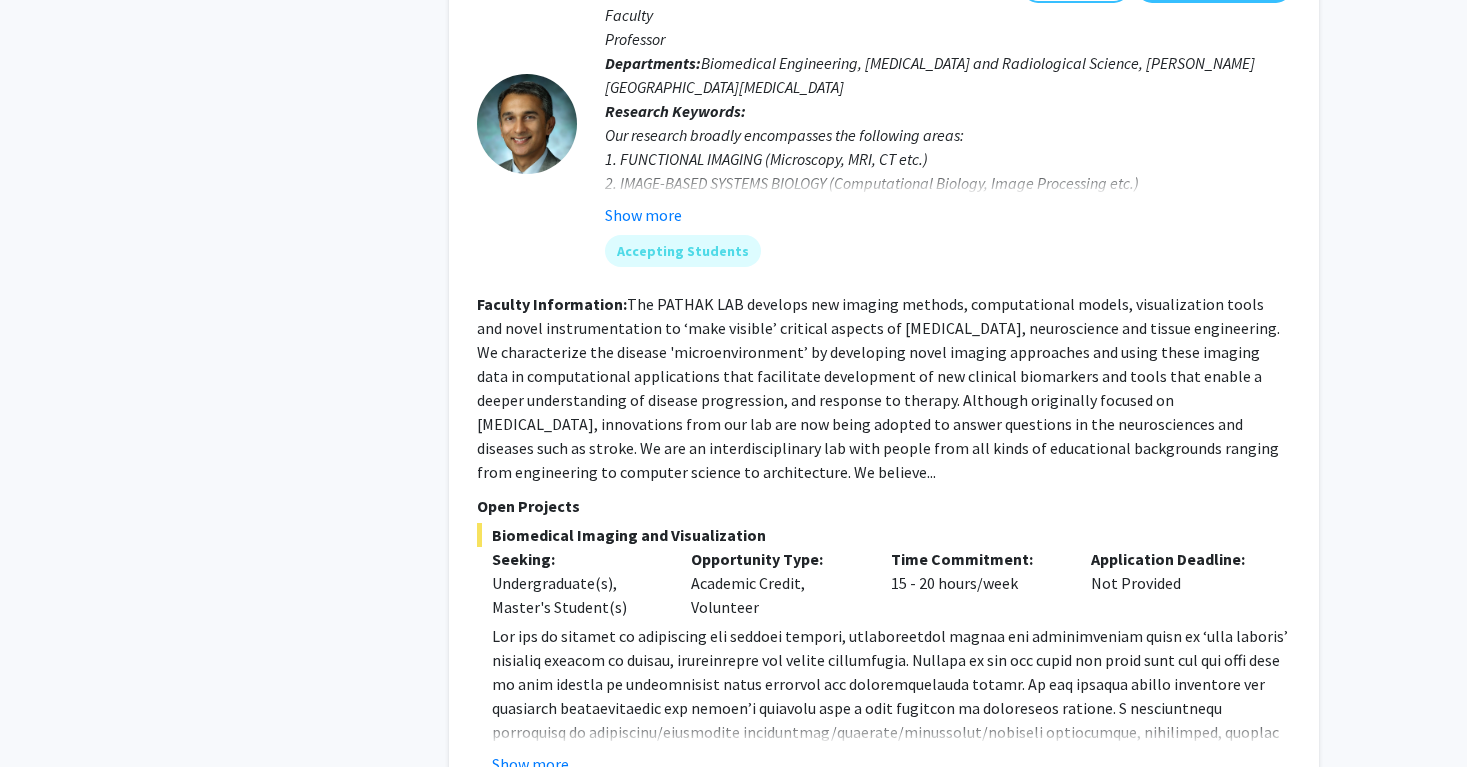 type 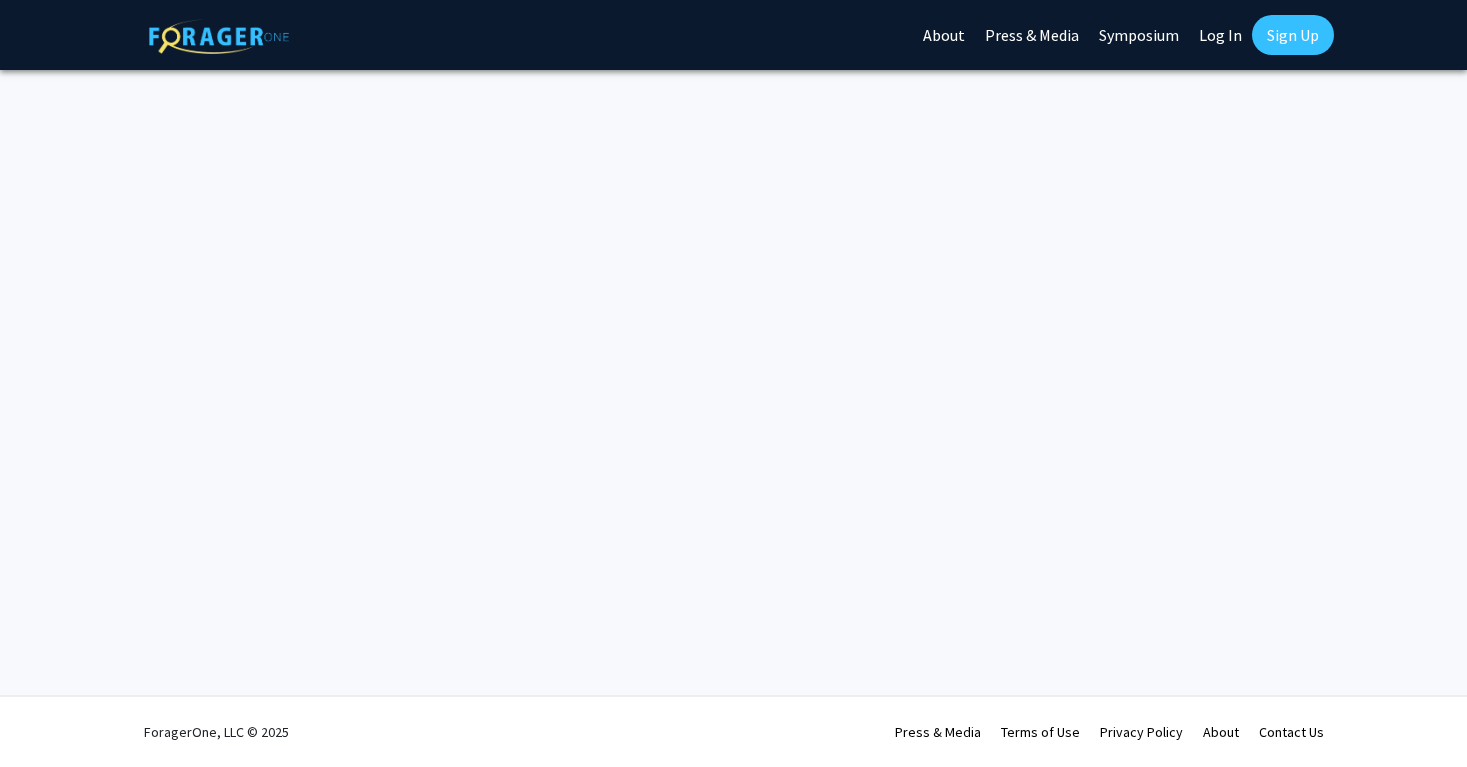 scroll, scrollTop: 0, scrollLeft: 0, axis: both 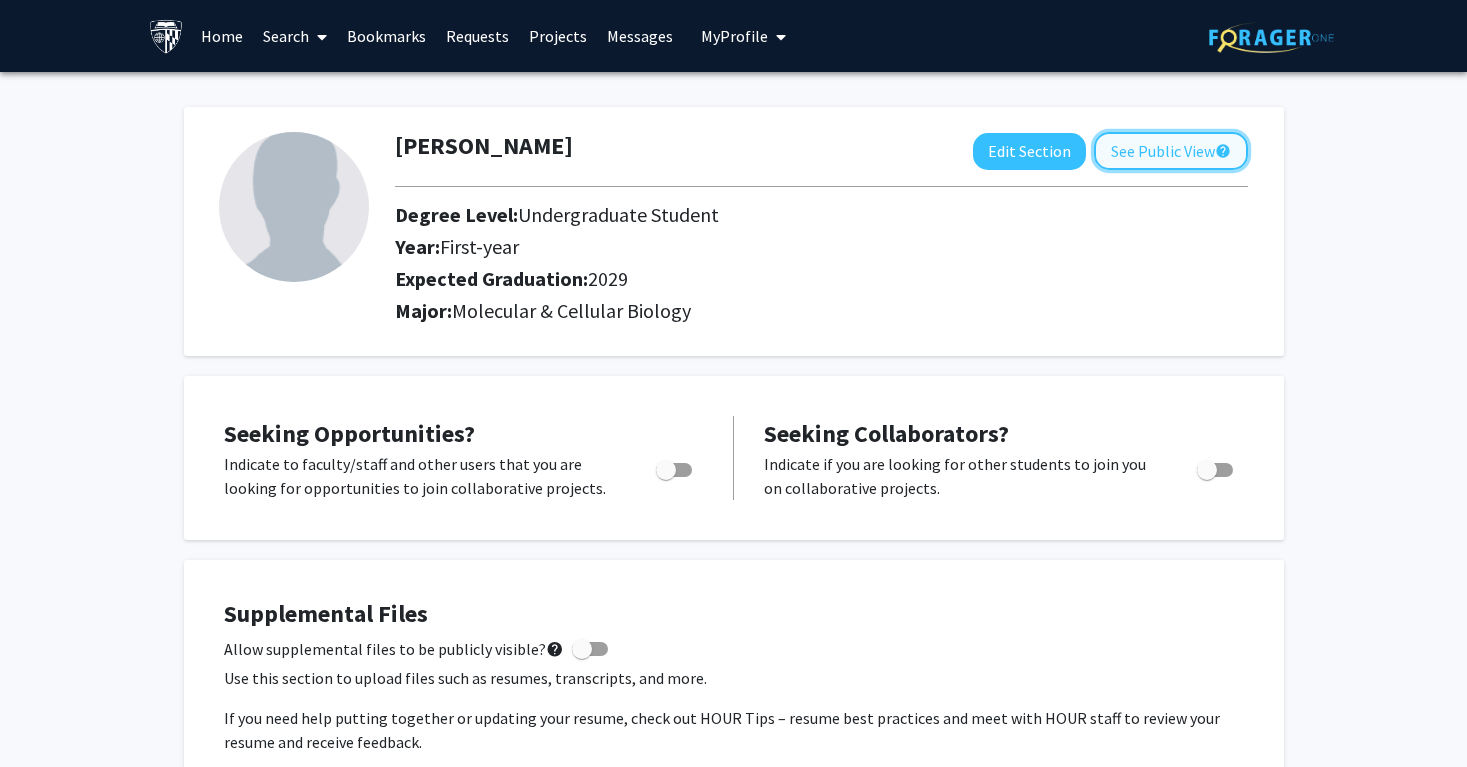 click on "See Public View  help" 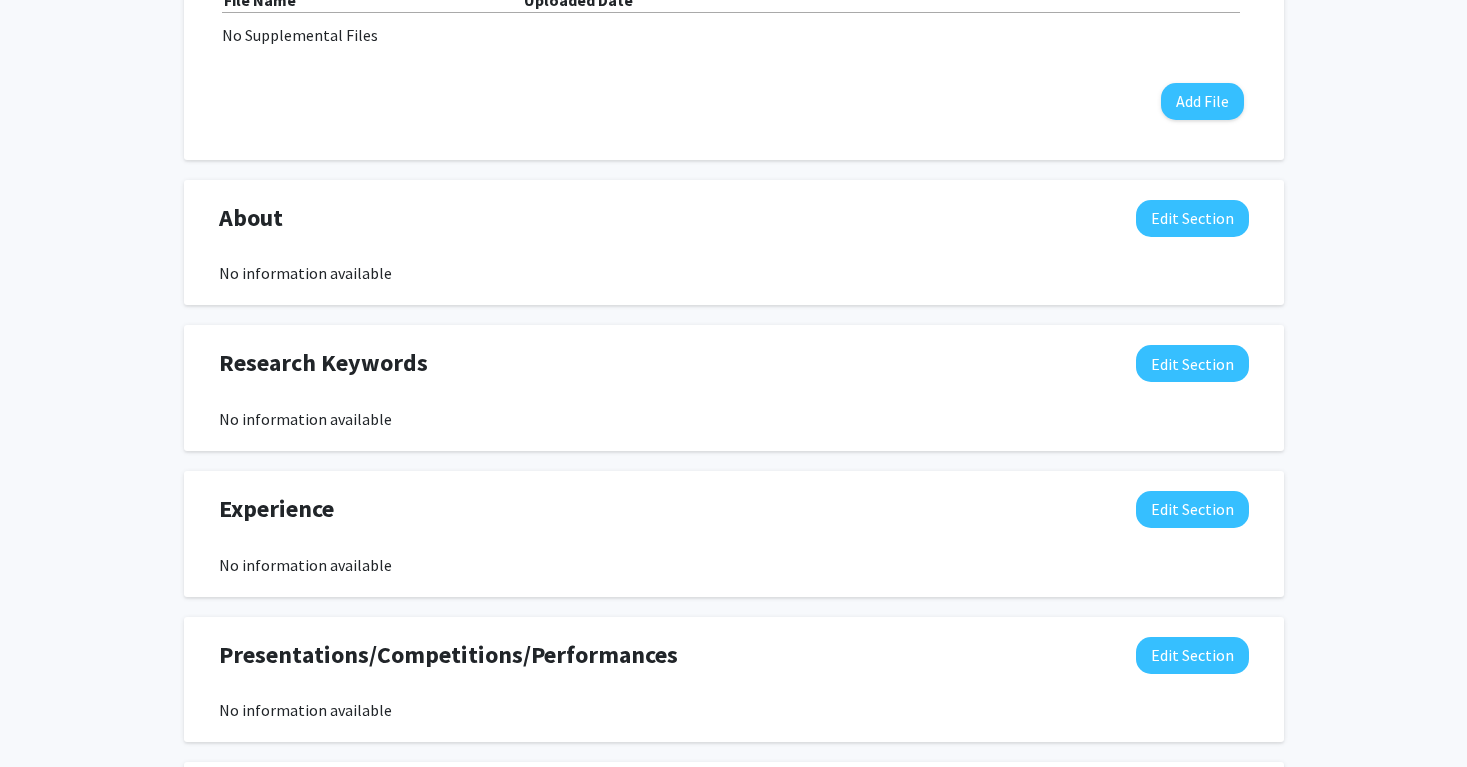 scroll, scrollTop: 802, scrollLeft: 0, axis: vertical 